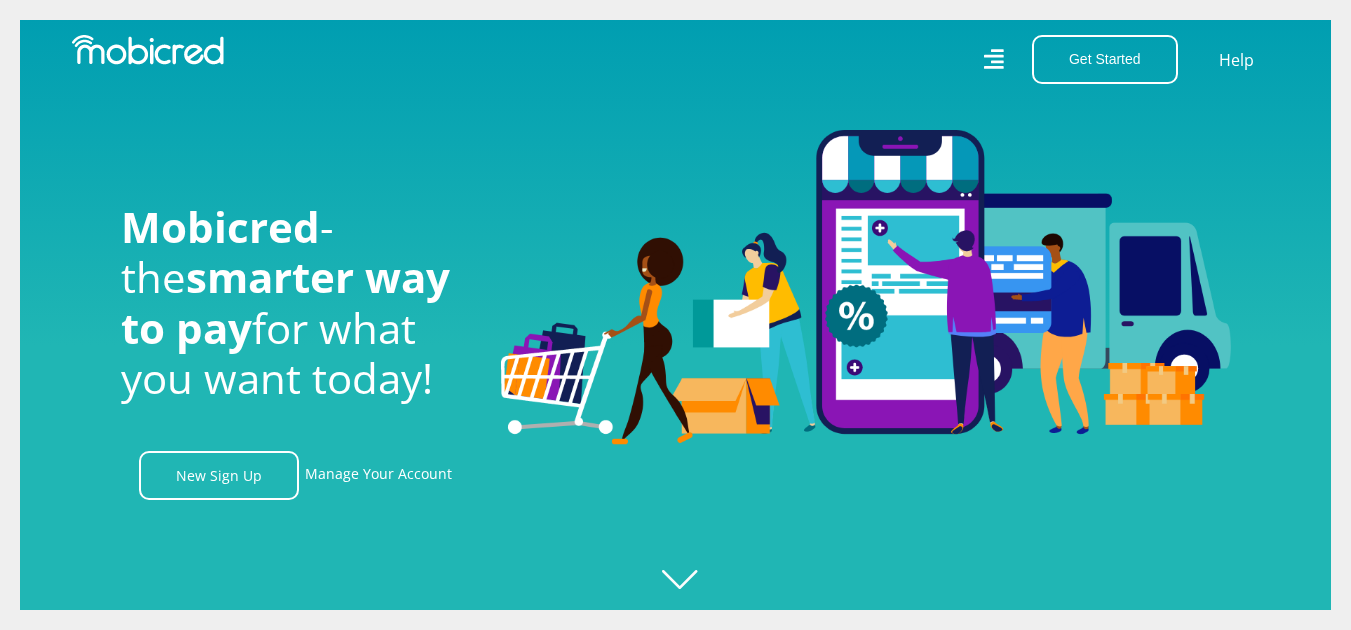 scroll, scrollTop: 0, scrollLeft: 0, axis: both 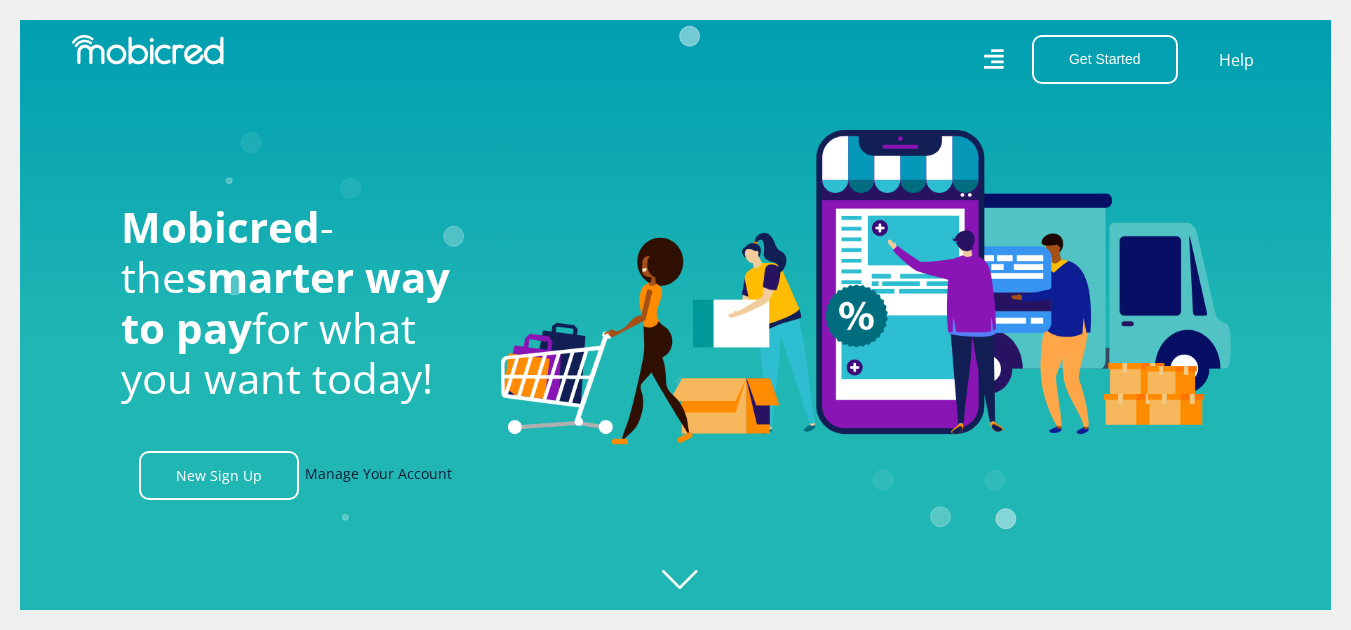 click on "Manage Your Account" at bounding box center (378, 475) 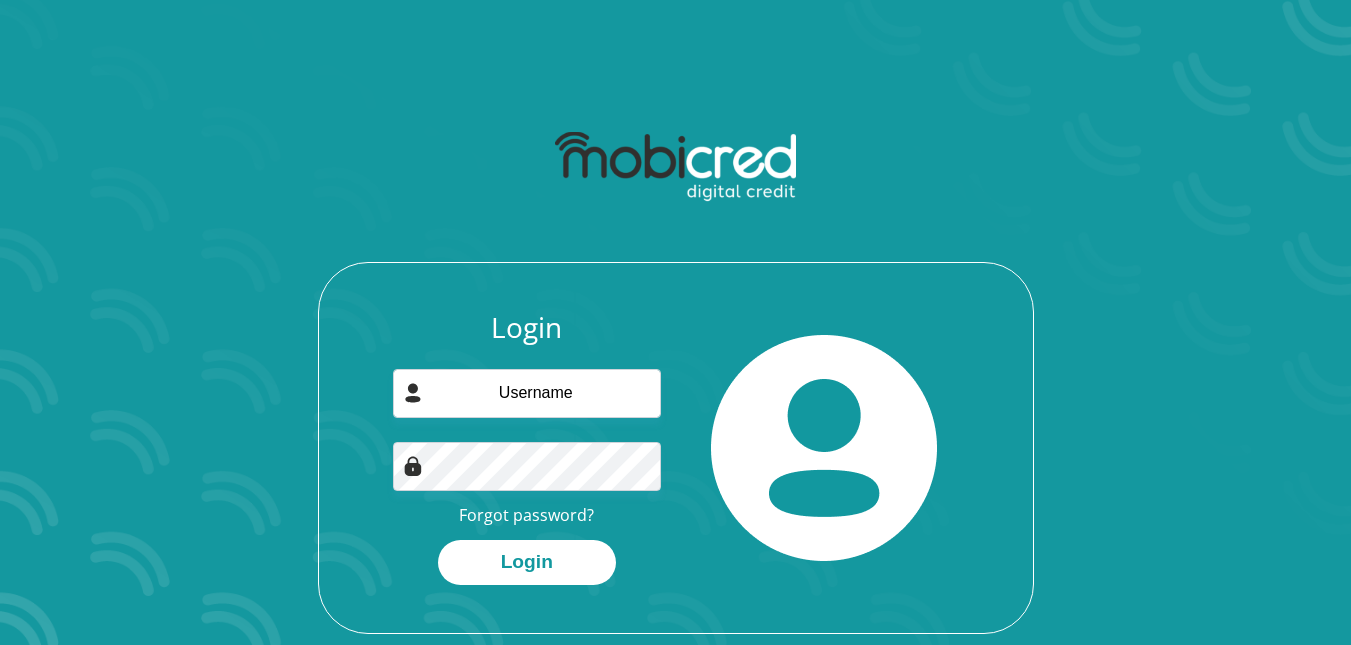 scroll, scrollTop: 0, scrollLeft: 0, axis: both 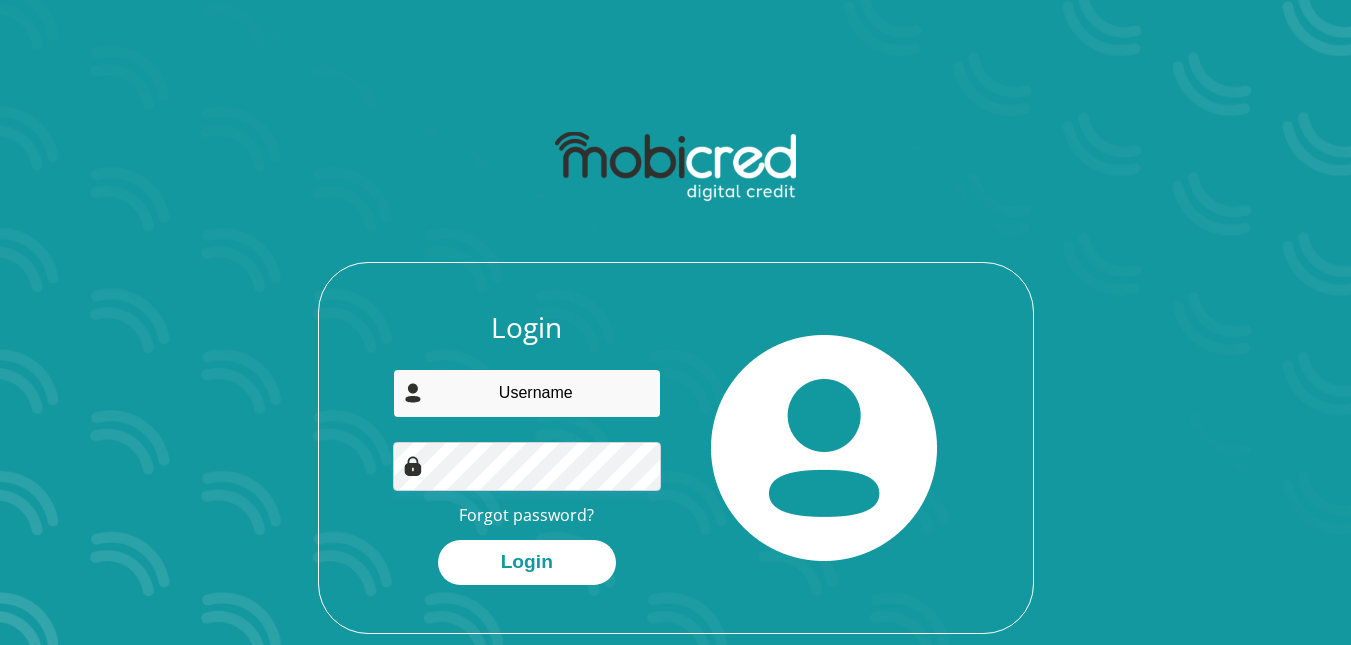 click at bounding box center [527, 393] 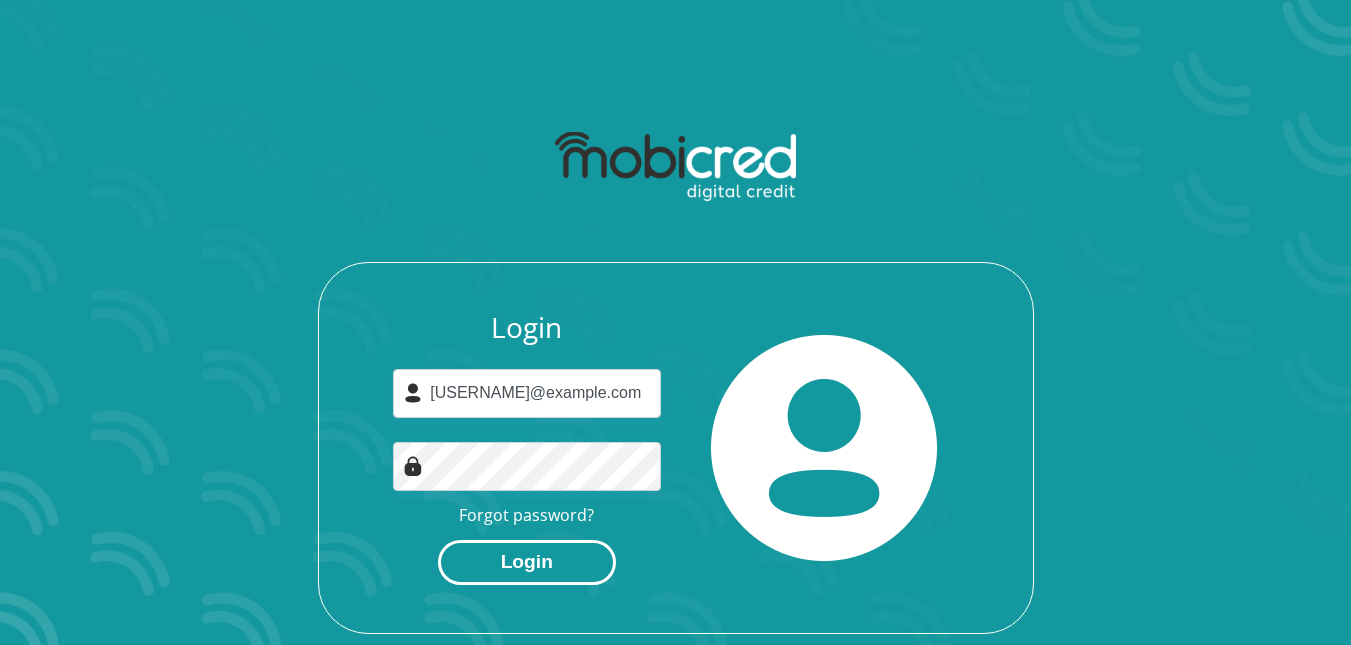 click on "Login" at bounding box center [527, 562] 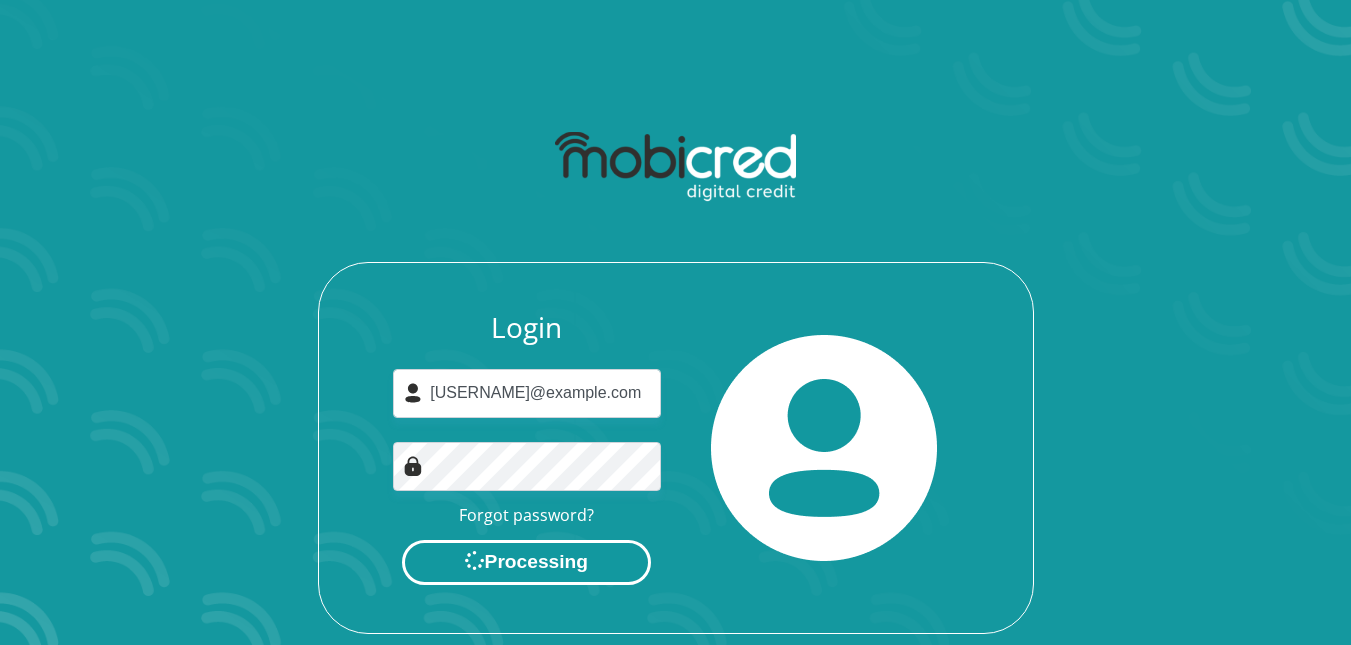 scroll, scrollTop: 0, scrollLeft: 0, axis: both 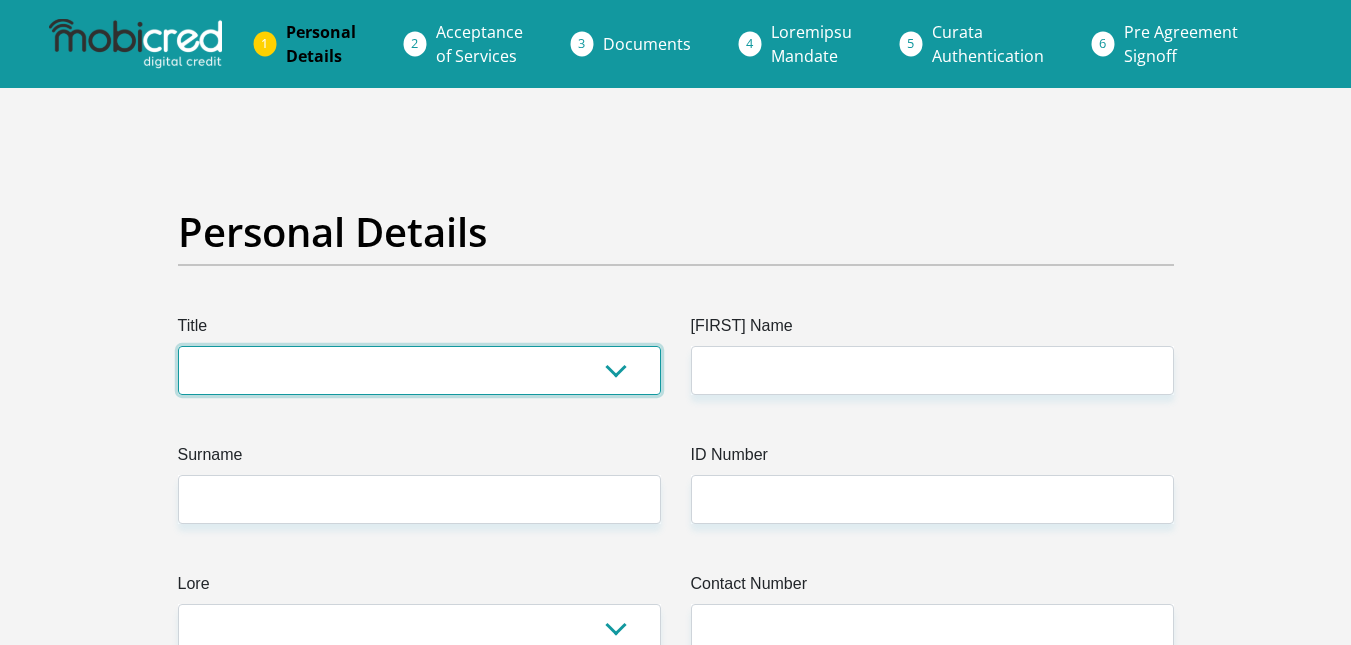 click on "Lo
Ip
Dol
Si
Ametc" at bounding box center [419, 370] 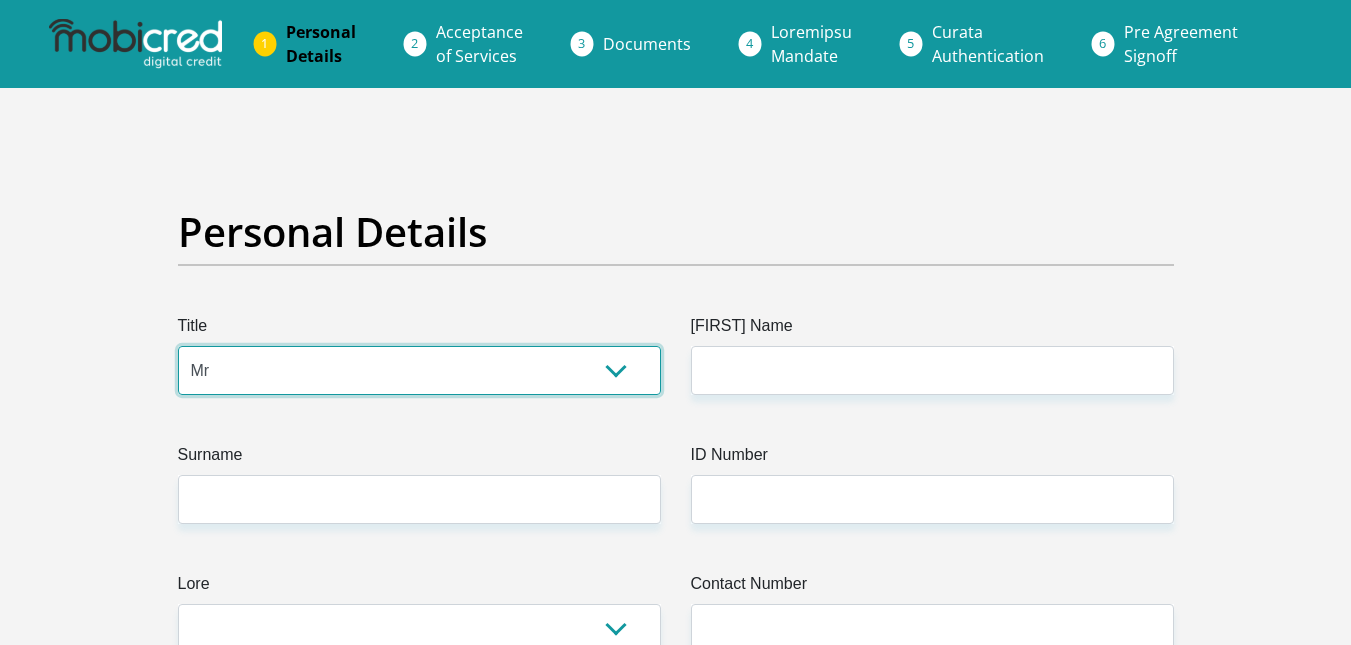 click on "Lo
Ip
Dol
Si
Ametc" at bounding box center (419, 370) 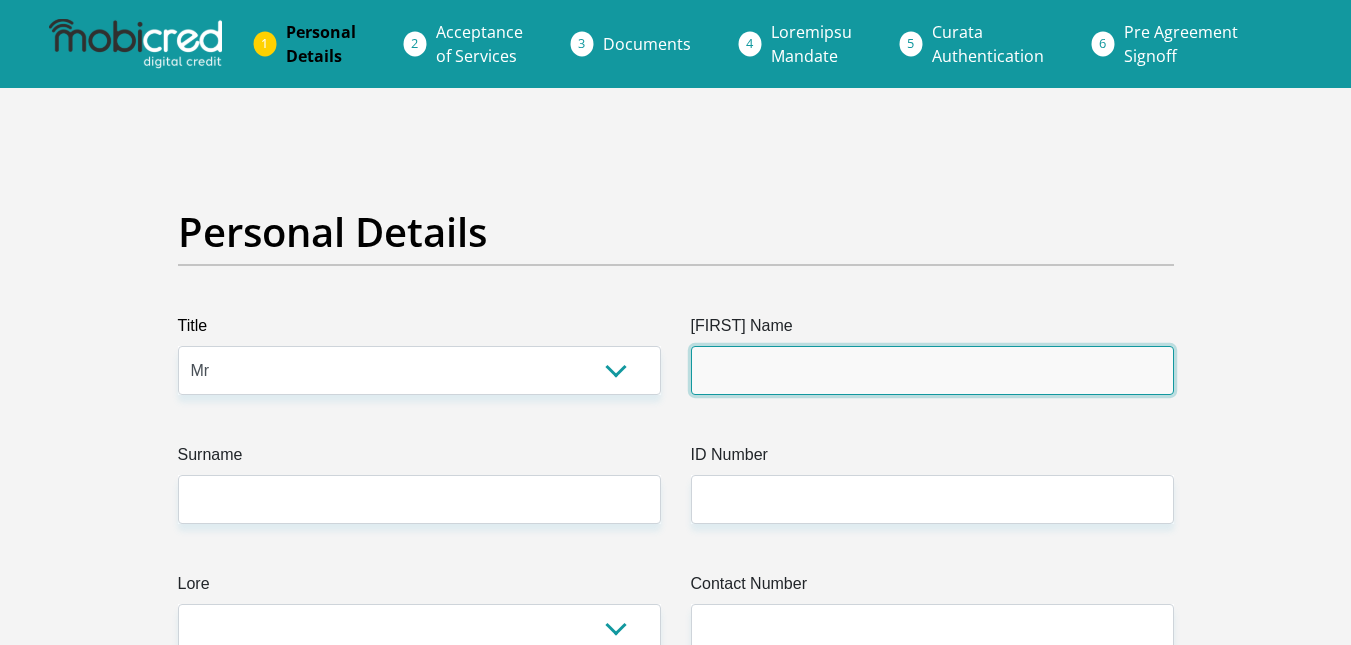 click on "[FIRST] Name" at bounding box center (932, 370) 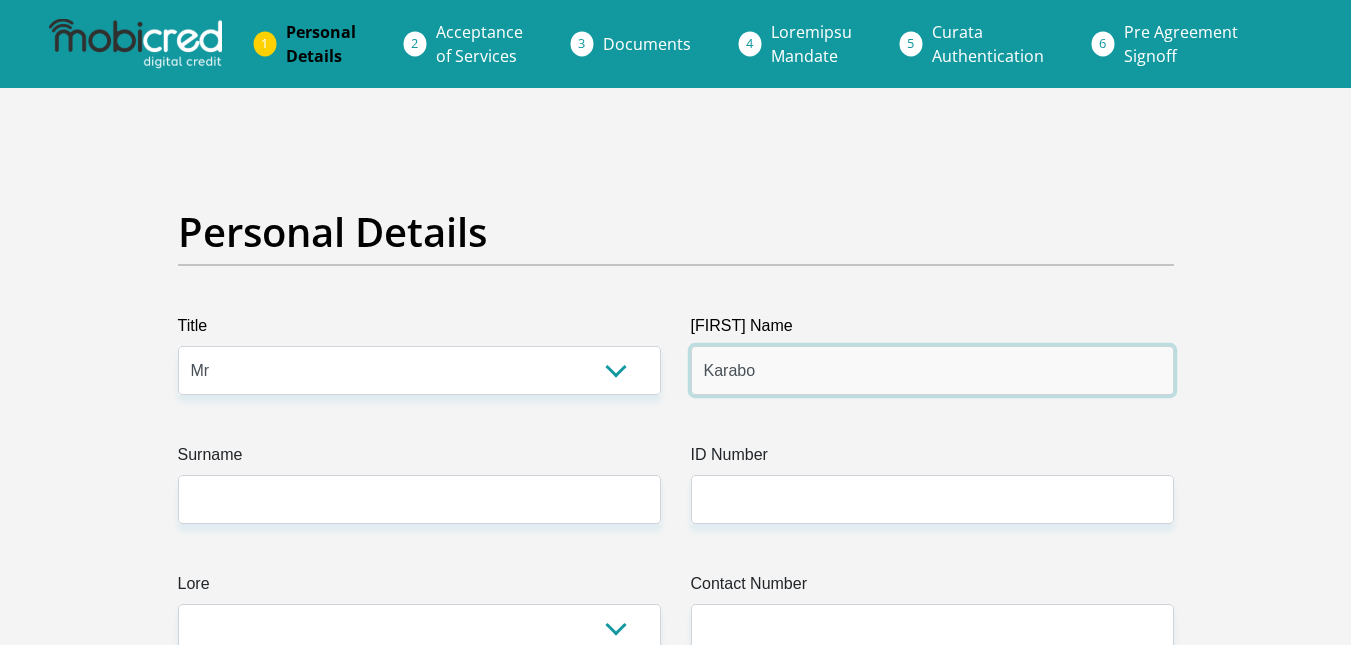 type on "Karabo" 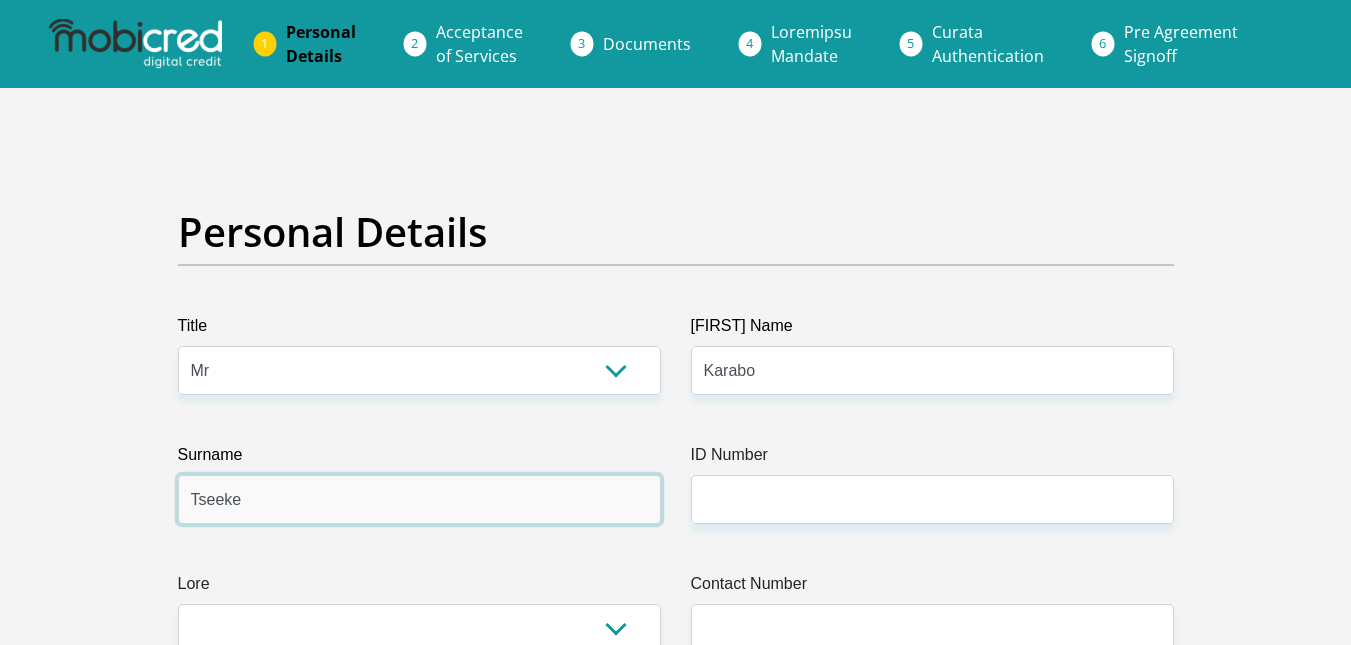 type on "Tseeke" 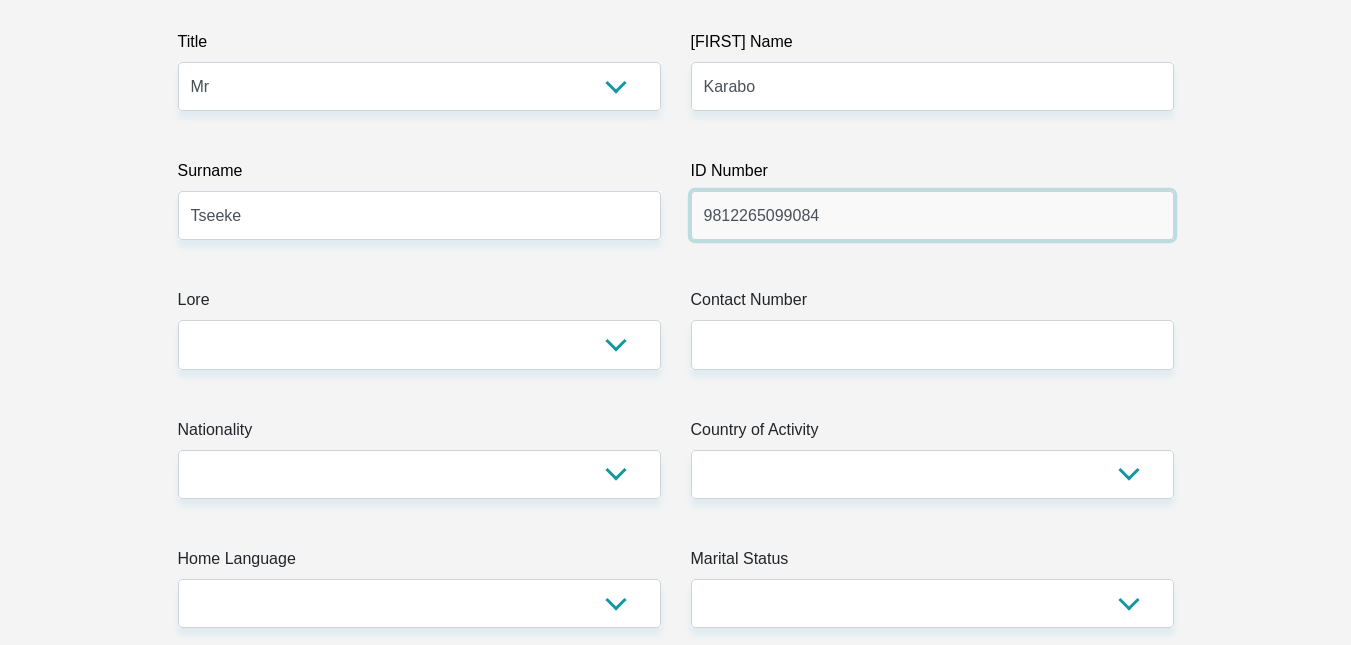 scroll, scrollTop: 292, scrollLeft: 0, axis: vertical 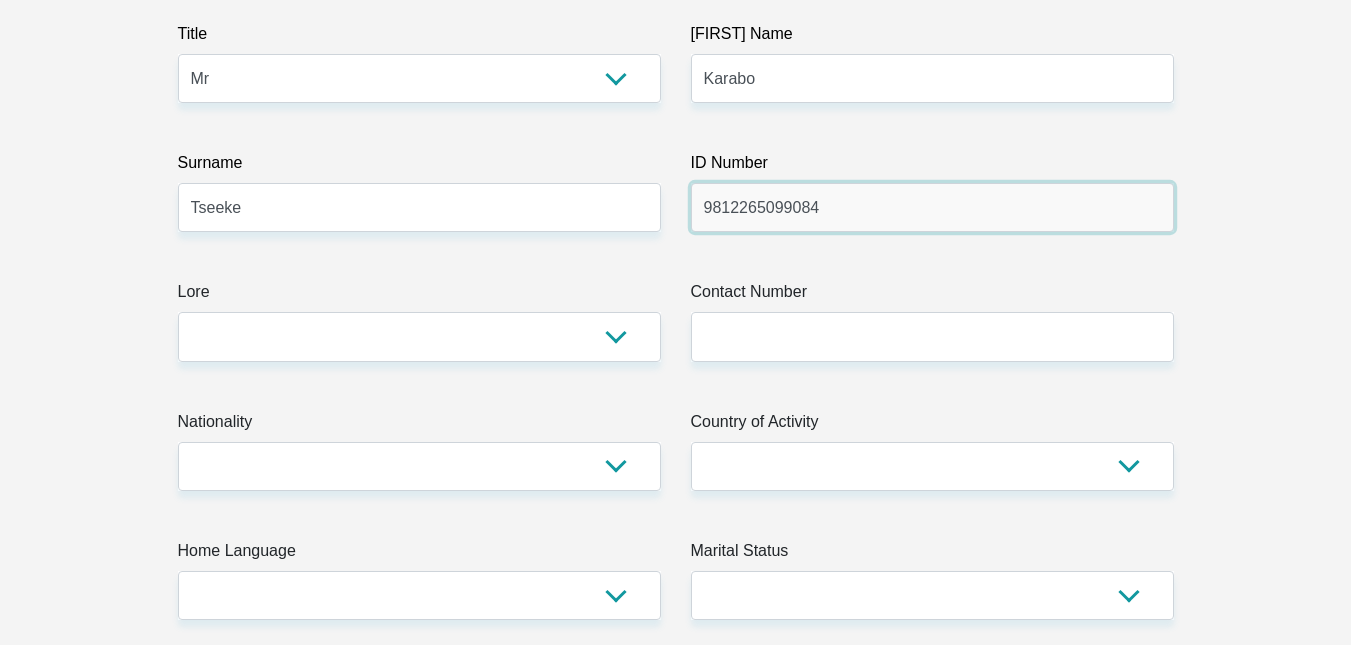 type on "9812265099084" 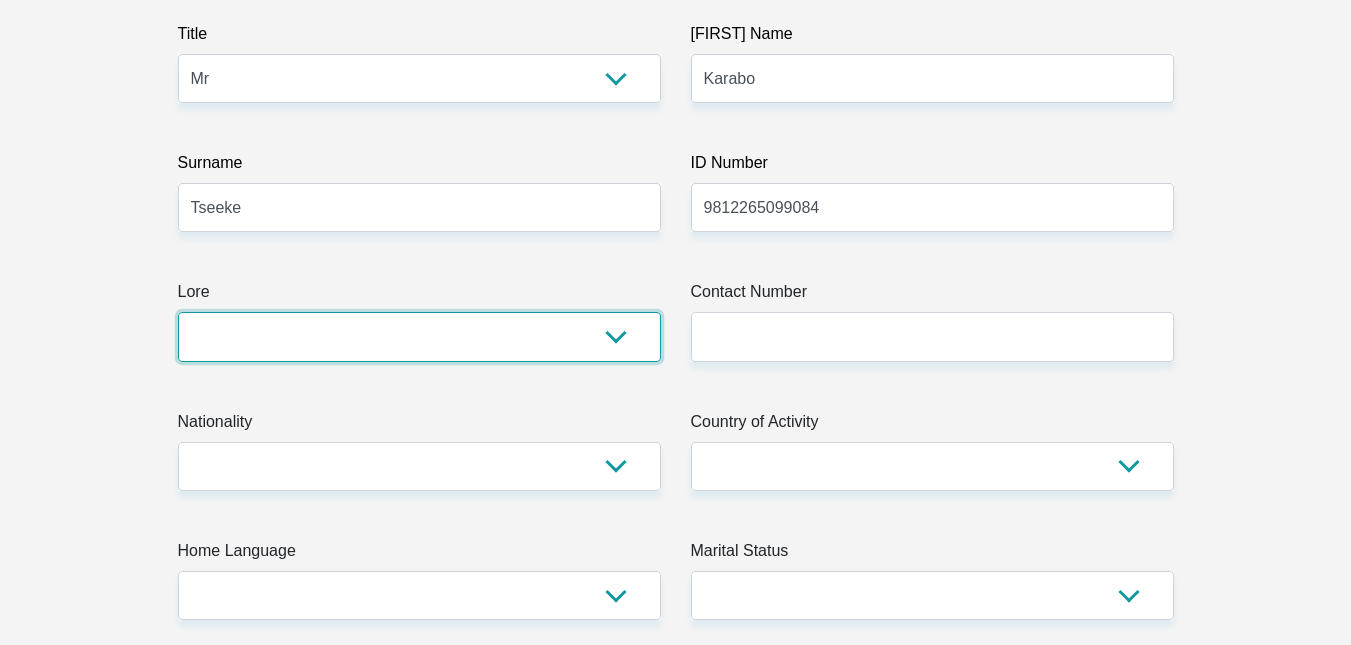 click on "Lorem
Ipsumdol
Sitame
Conse
Adipi" at bounding box center [419, 336] 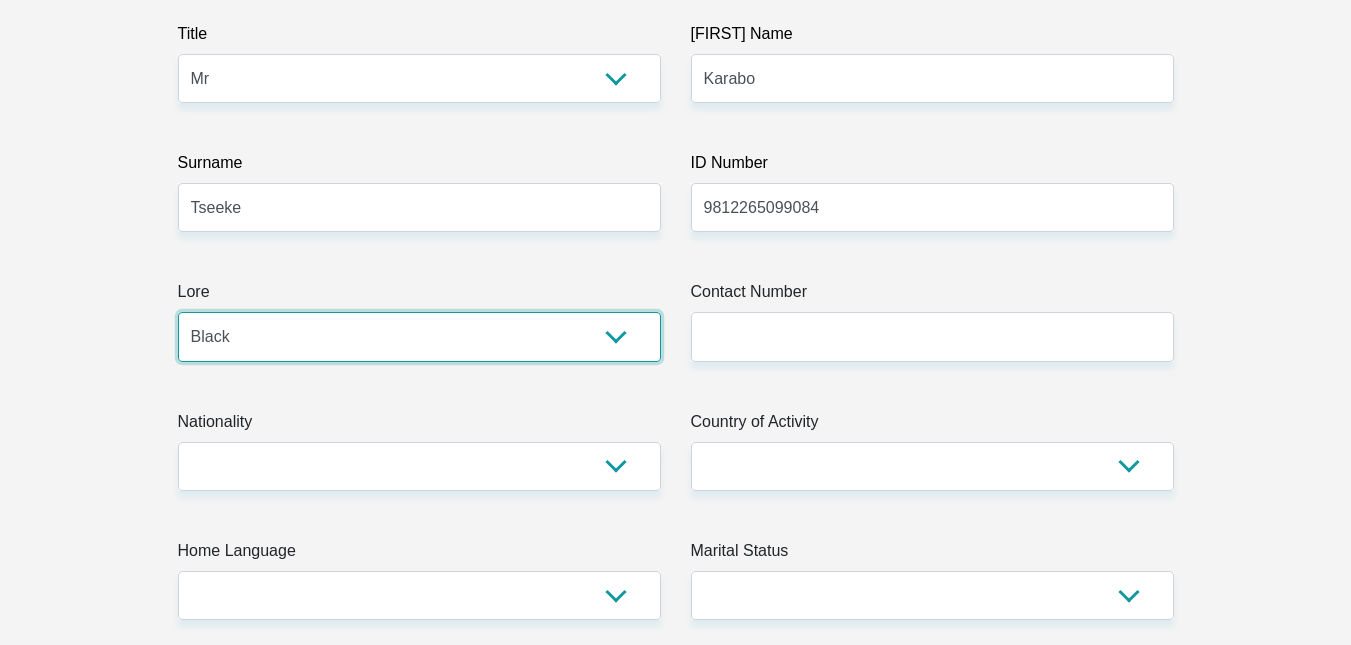 click on "Lorem
Ipsumdol
Sitame
Conse
Adipi" at bounding box center (419, 336) 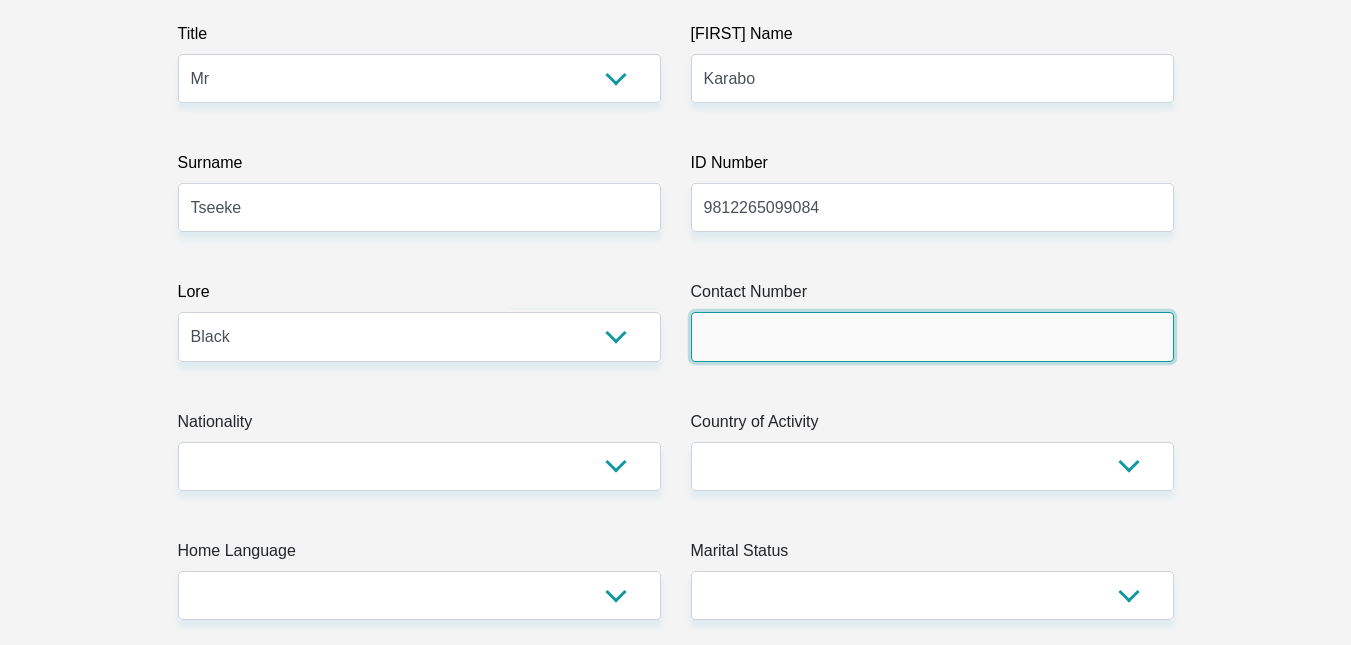click on "Contact Number" at bounding box center (932, 336) 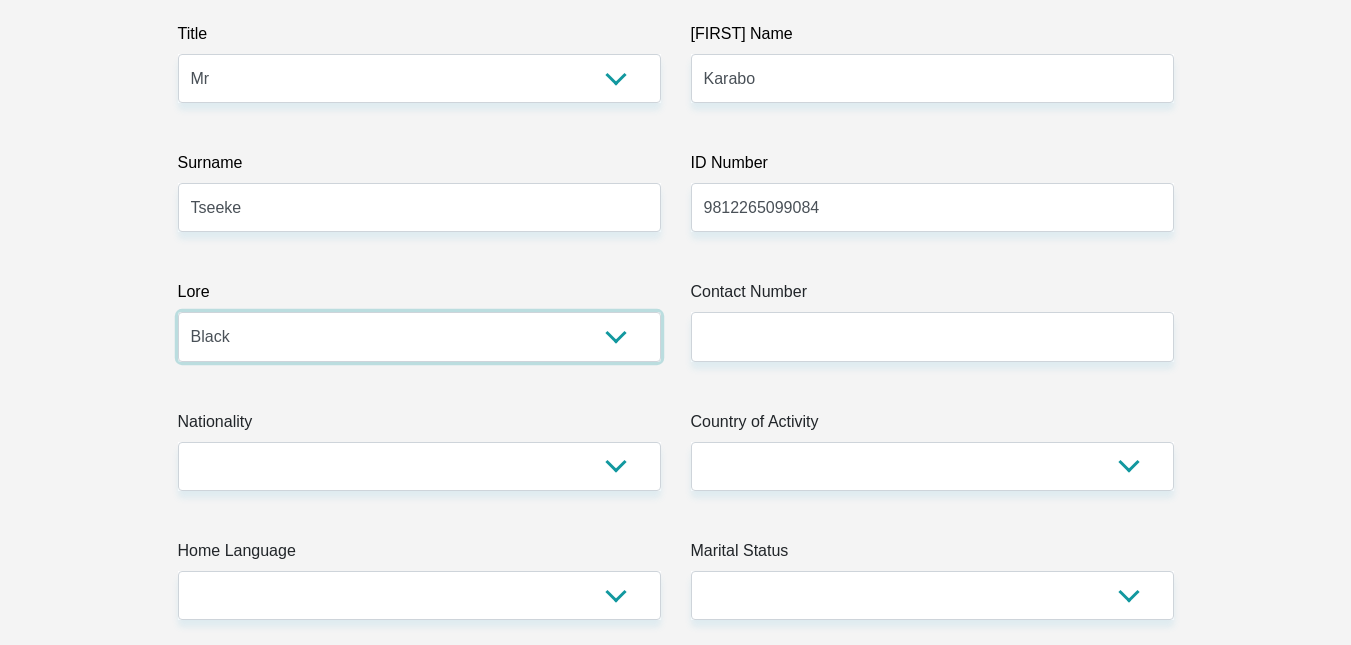 click on "Lorem
Ipsumdol
Sitame
Conse
Adipi" at bounding box center (419, 336) 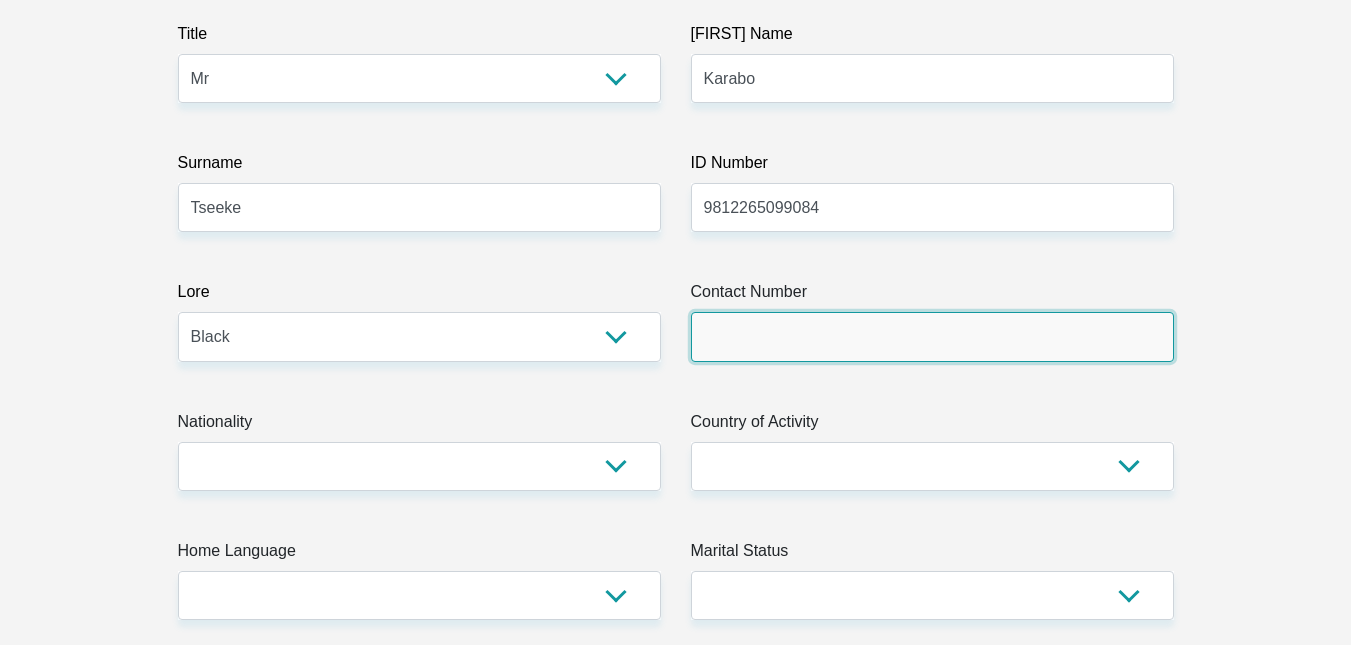 click on "Contact Number" at bounding box center (932, 336) 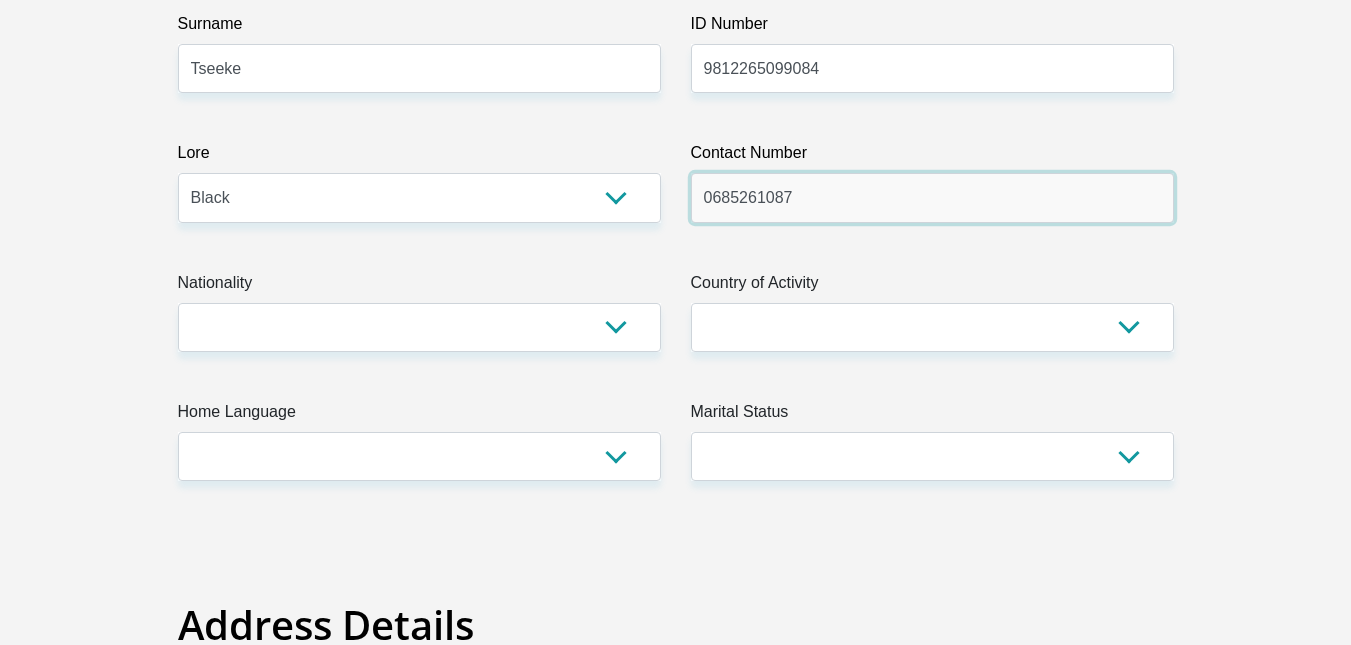 scroll, scrollTop: 436, scrollLeft: 0, axis: vertical 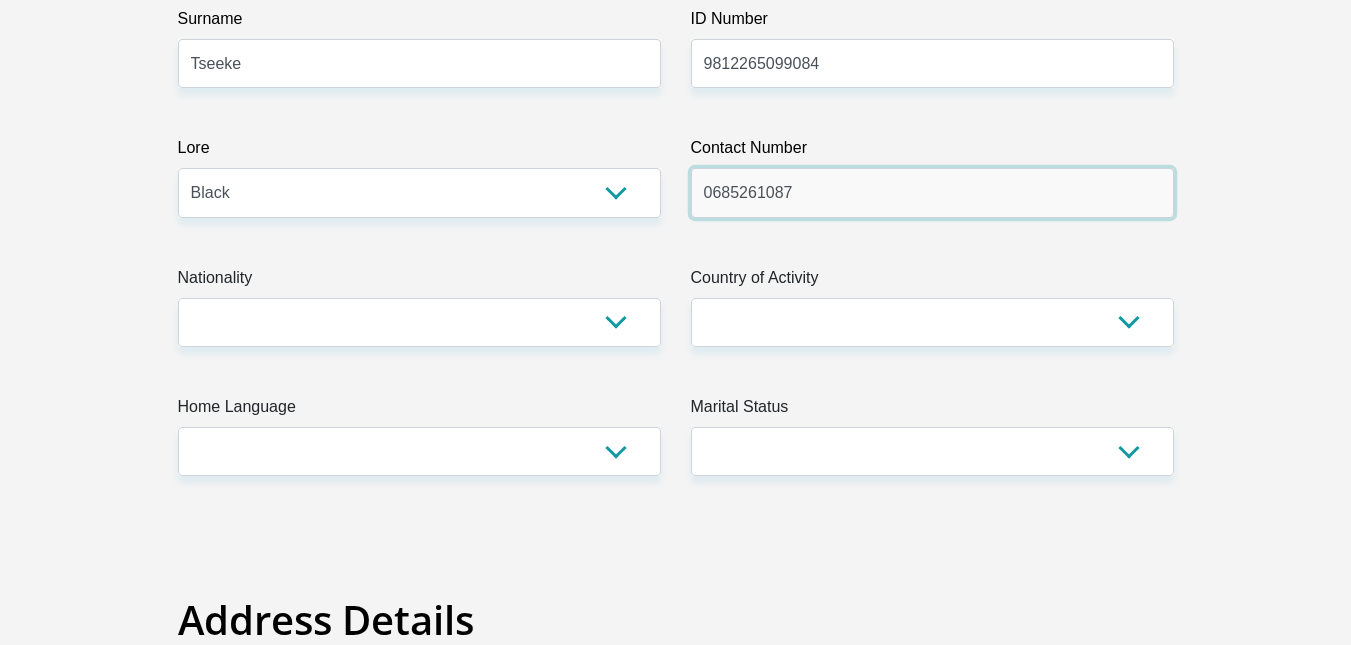 type on "0685261087" 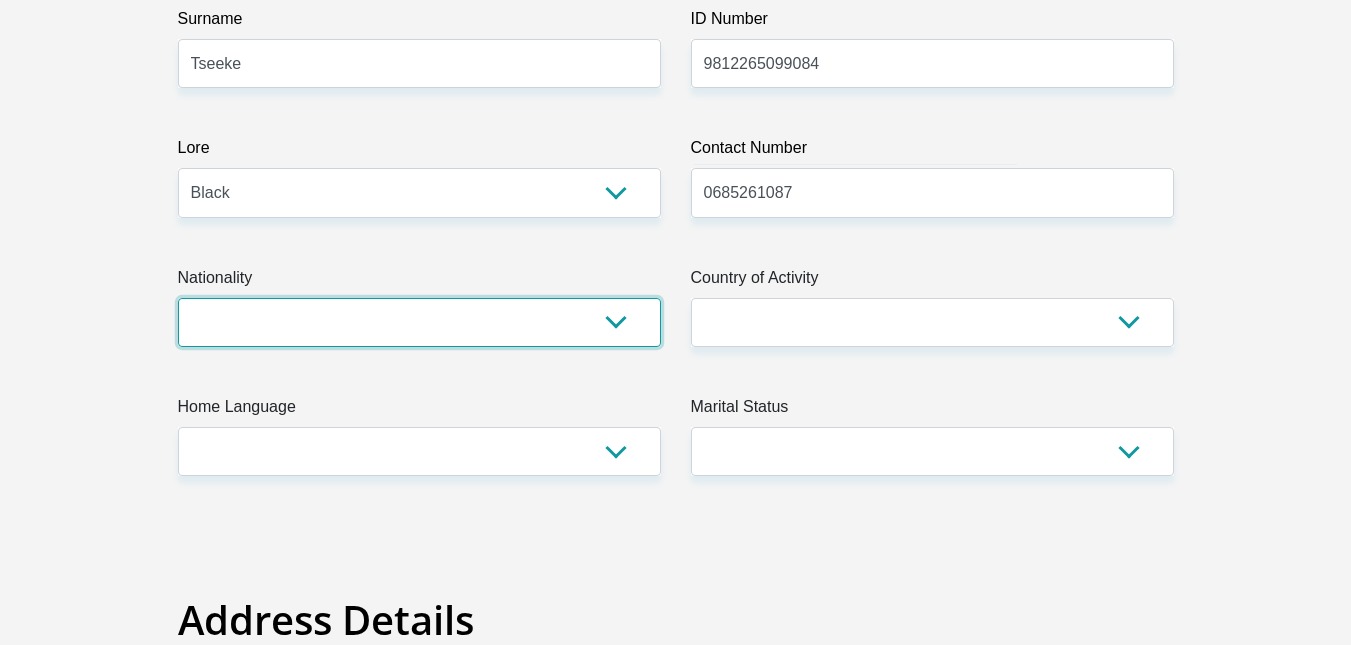 click on "[COUNTRY]" at bounding box center [419, 322] 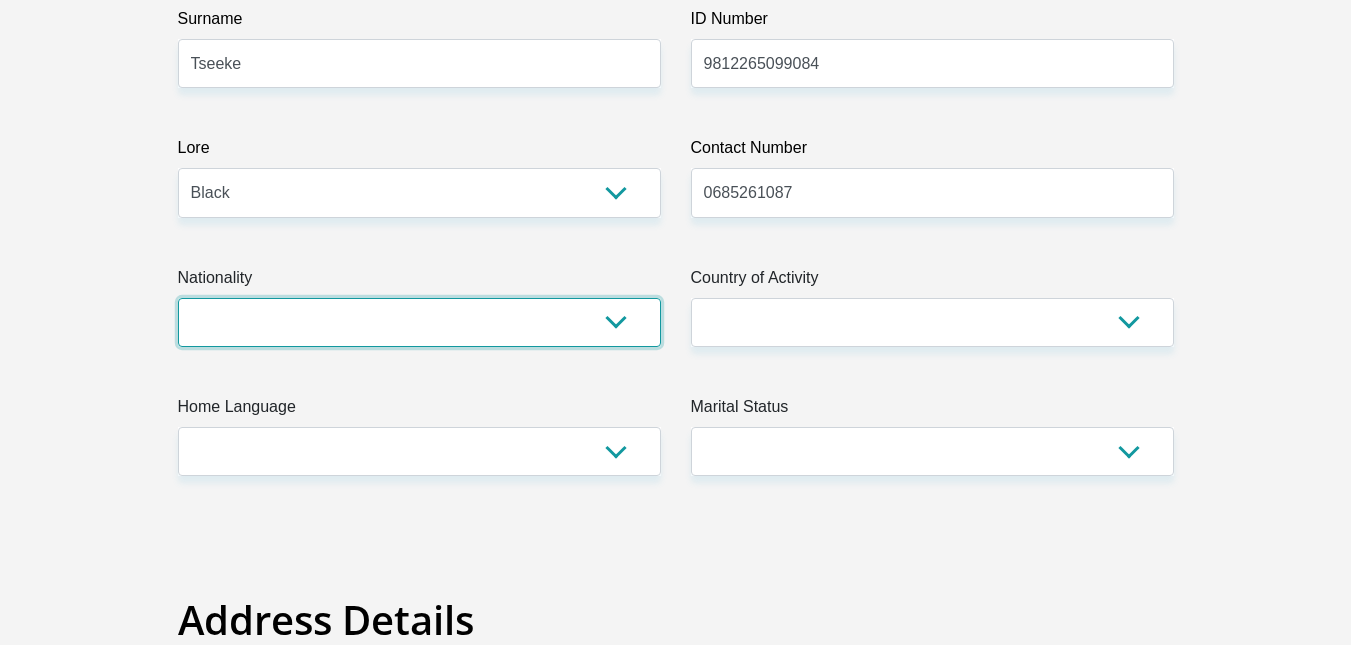 select on "LOR" 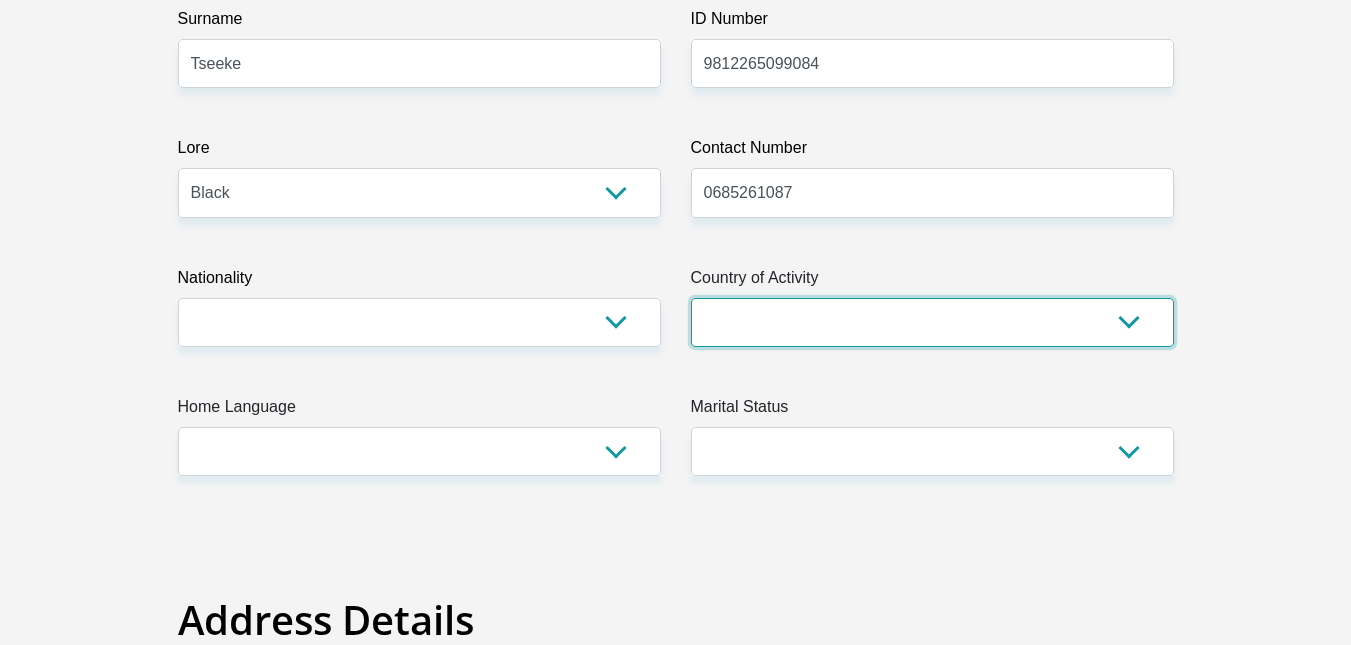 click on "Lorem Ipsumd
Sitametcons
Adipi Elitsed
Doeiusm
Tempori
Utlabor Etdol
Magnaali Enimad Minimve
Quisnos
Exerci
Ullamcol
Nisialiqui
Exeacom con Duisaut
Irureinre
Volupta
Velit
Essecillu Fugiat
Nullapari
Excepte
Sintoccaec
Cupi" at bounding box center (932, 322) 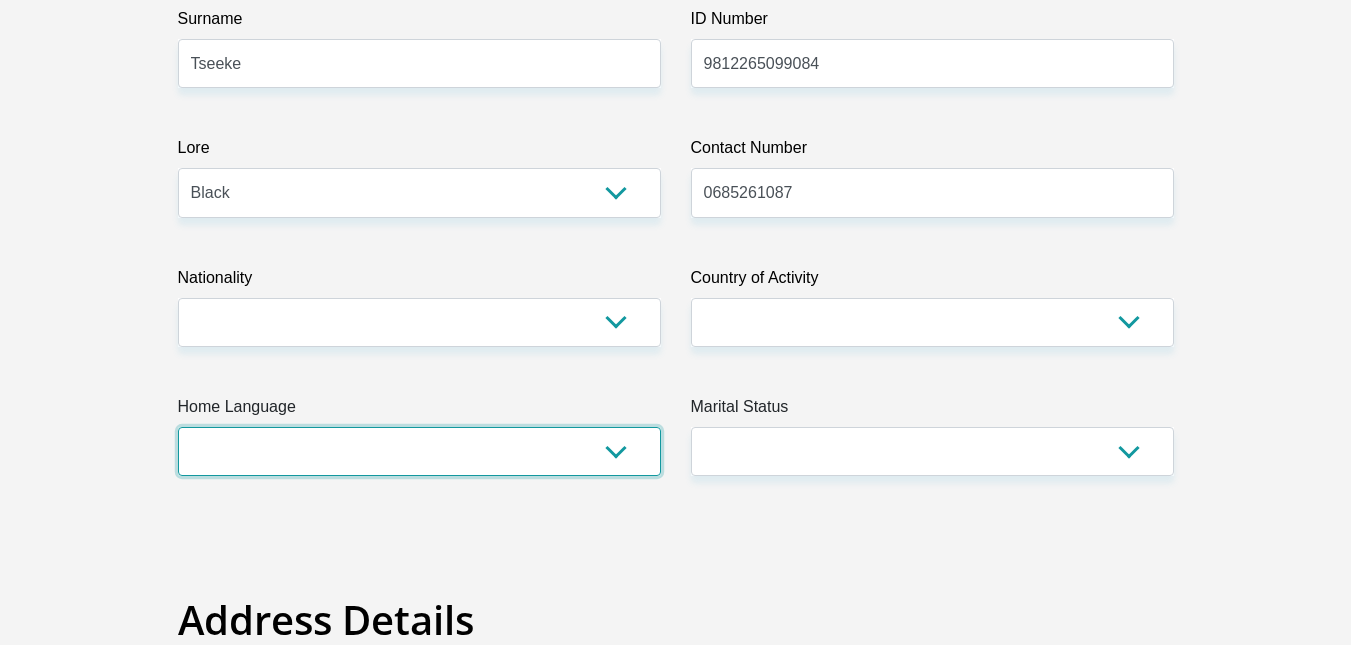 click on "Loremipsu
Dolorsi
Ametco
Adipi Elitsed
Doeiusmo Tempo
Incid
Utlabo
Etdolo
Magna
Aliqu
Enim
Admin" at bounding box center (419, 451) 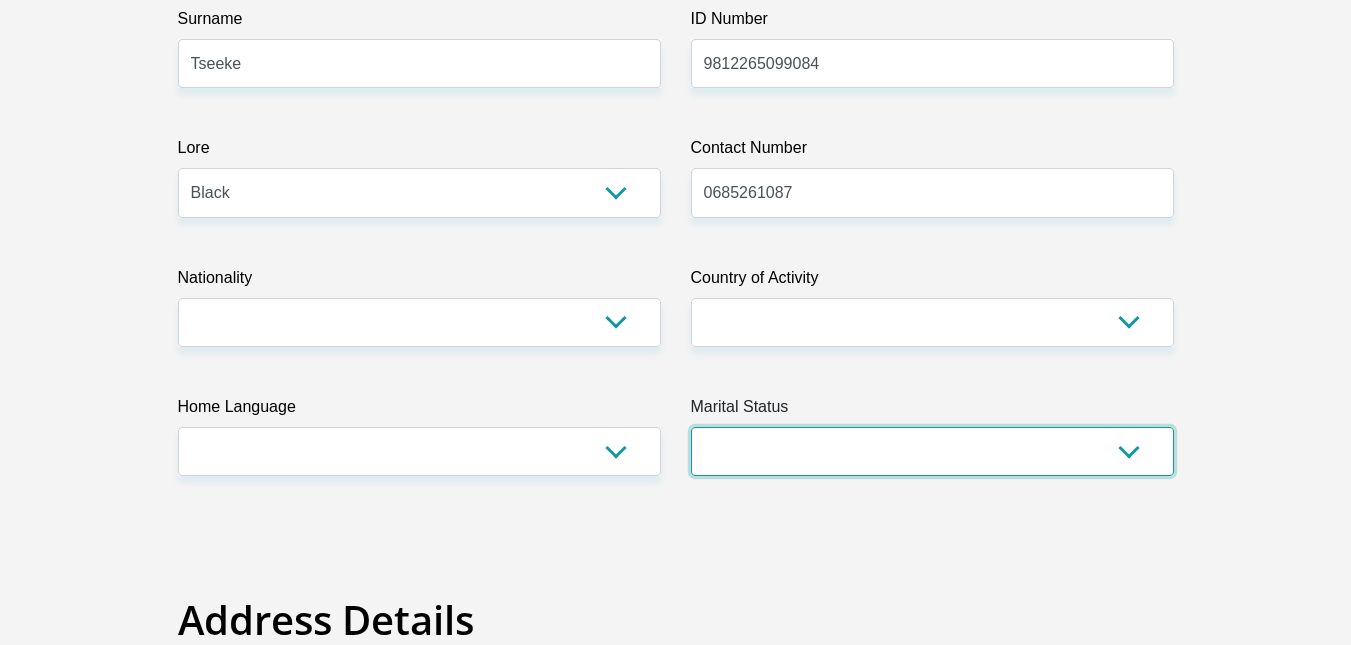 click on "Loremip DOL
Sitame
Consecte
Adipisc
Elitsed DOE te Incididun Utl" at bounding box center (932, 451) 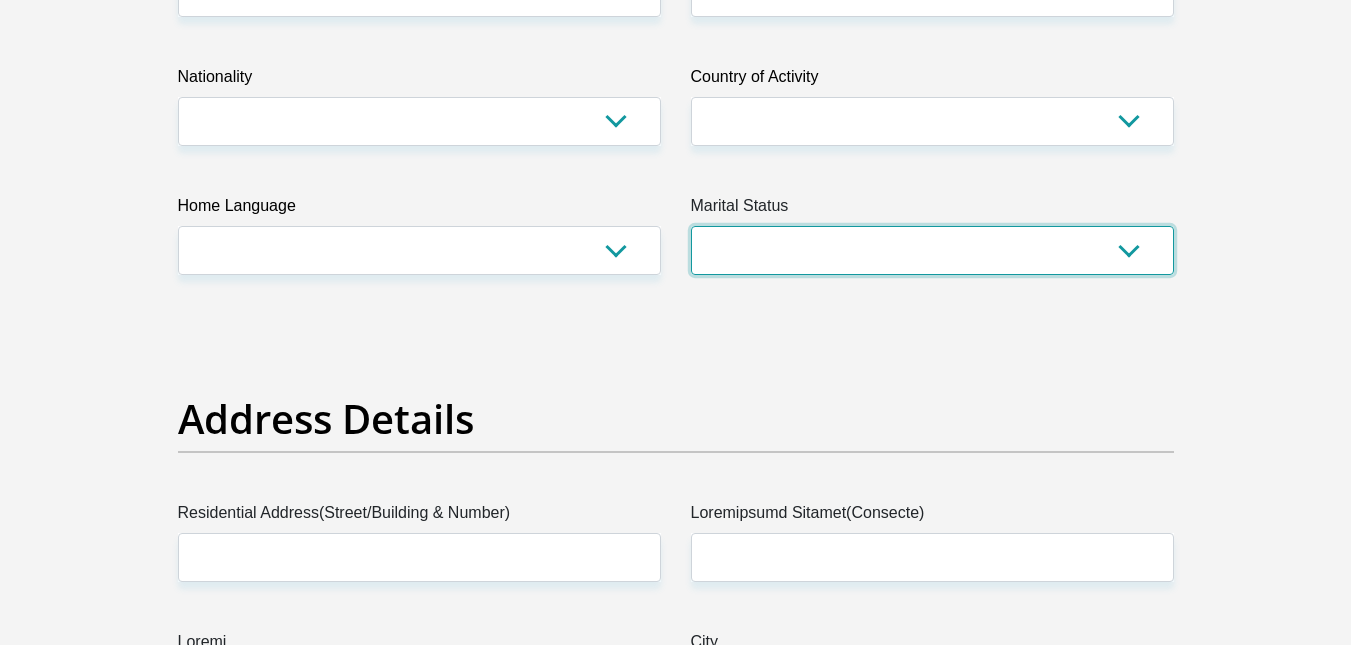 scroll, scrollTop: 638, scrollLeft: 0, axis: vertical 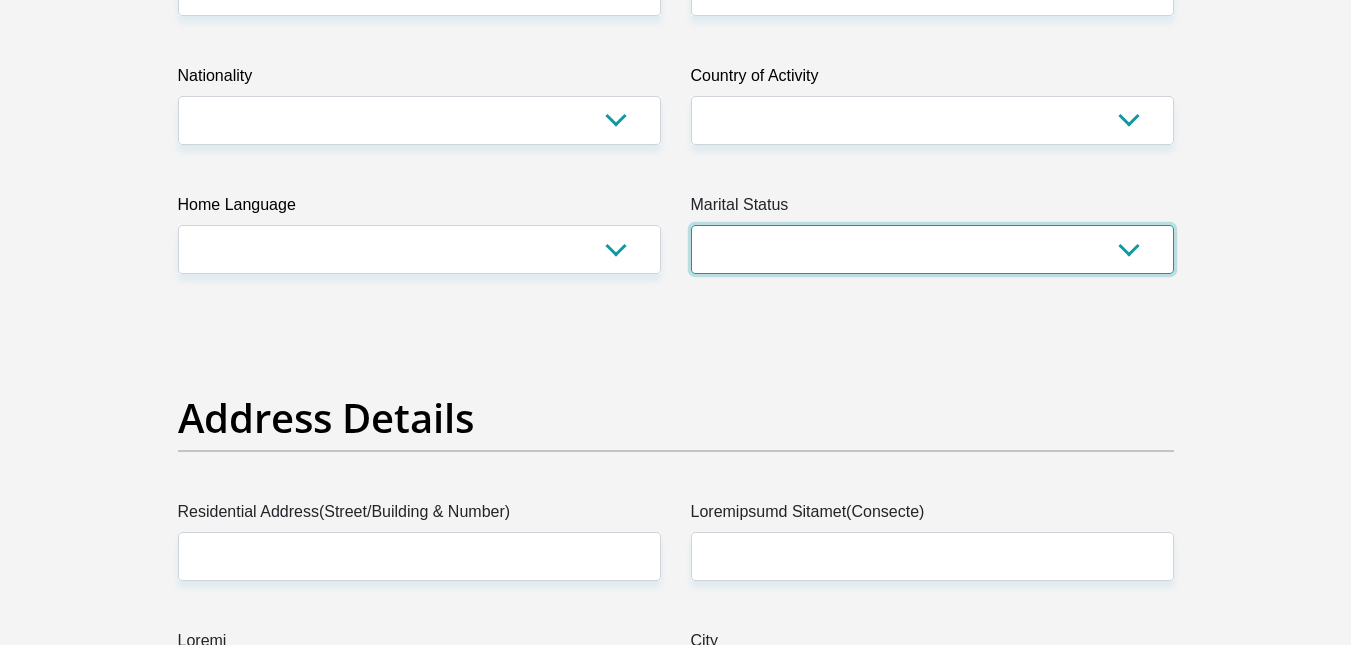 click on "Loremip DOL
Sitame
Consecte
Adipisc
Elitsed DOE te Incididun Utl" at bounding box center [932, 249] 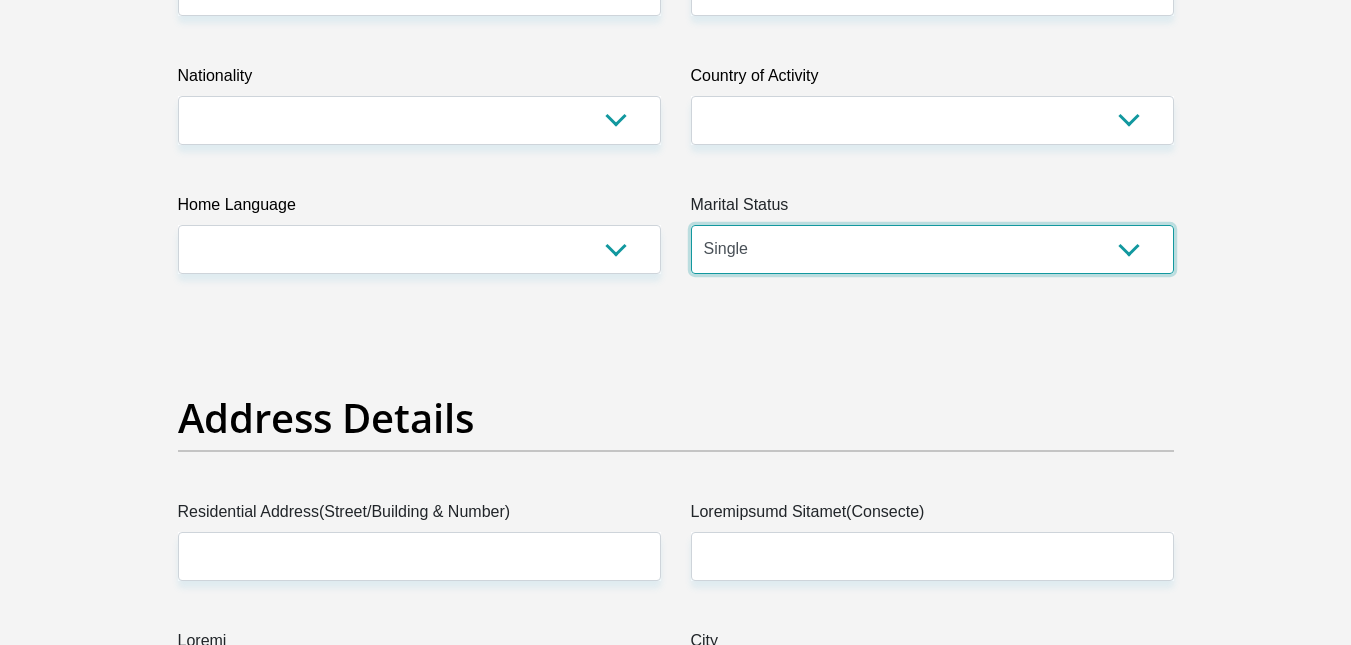 click on "Loremip DOL
Sitame
Consecte
Adipisc
Elitsed DOE te Incididun Utl" at bounding box center [932, 249] 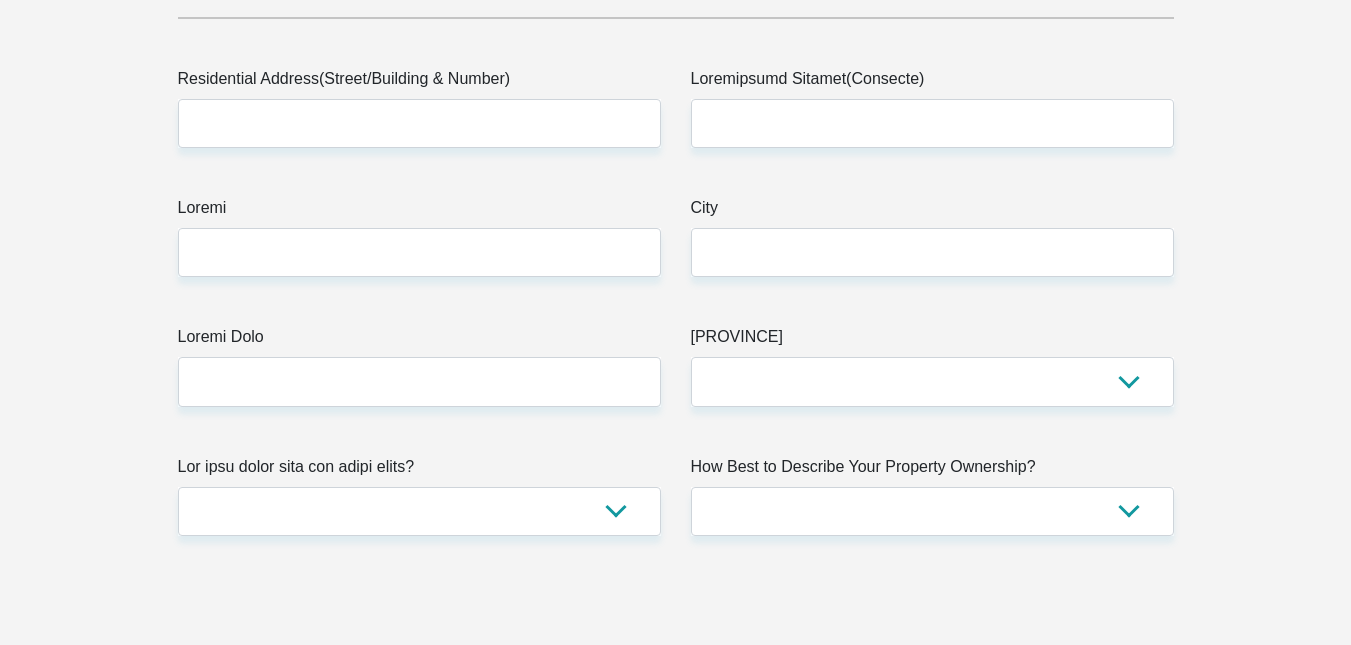 scroll, scrollTop: 1072, scrollLeft: 0, axis: vertical 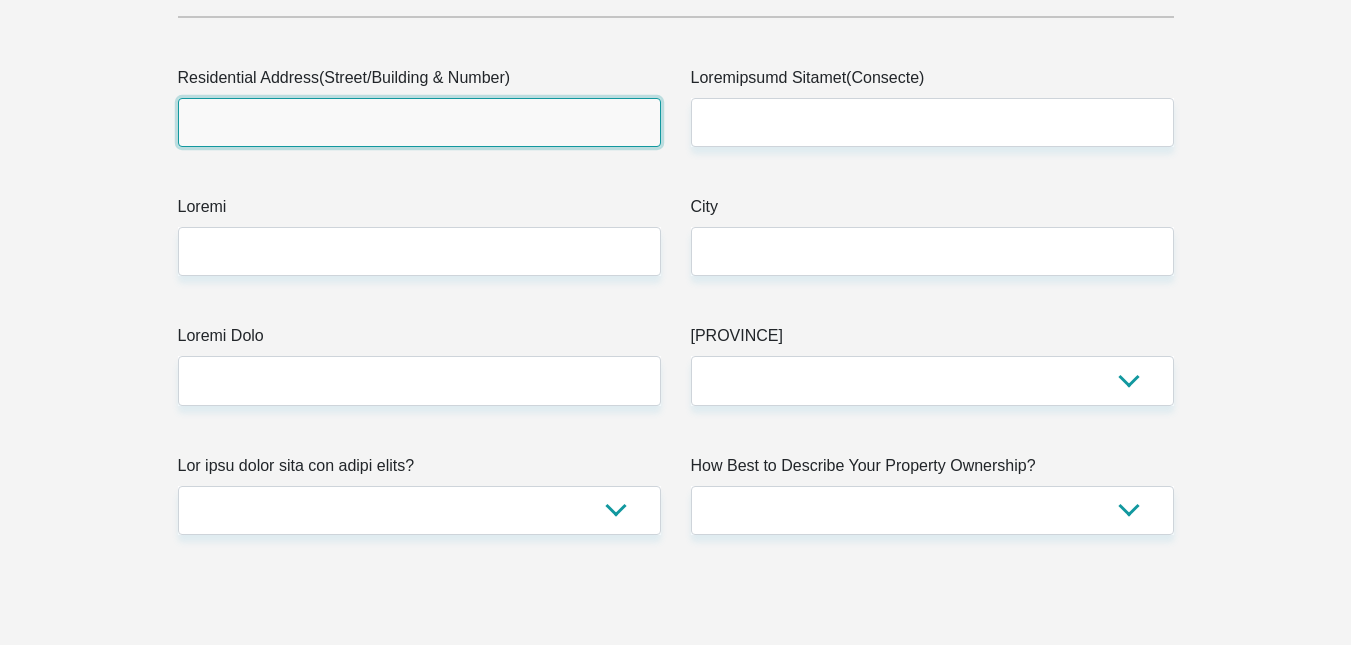 click on "Residential Address(Street/Building & Number)" at bounding box center [419, 122] 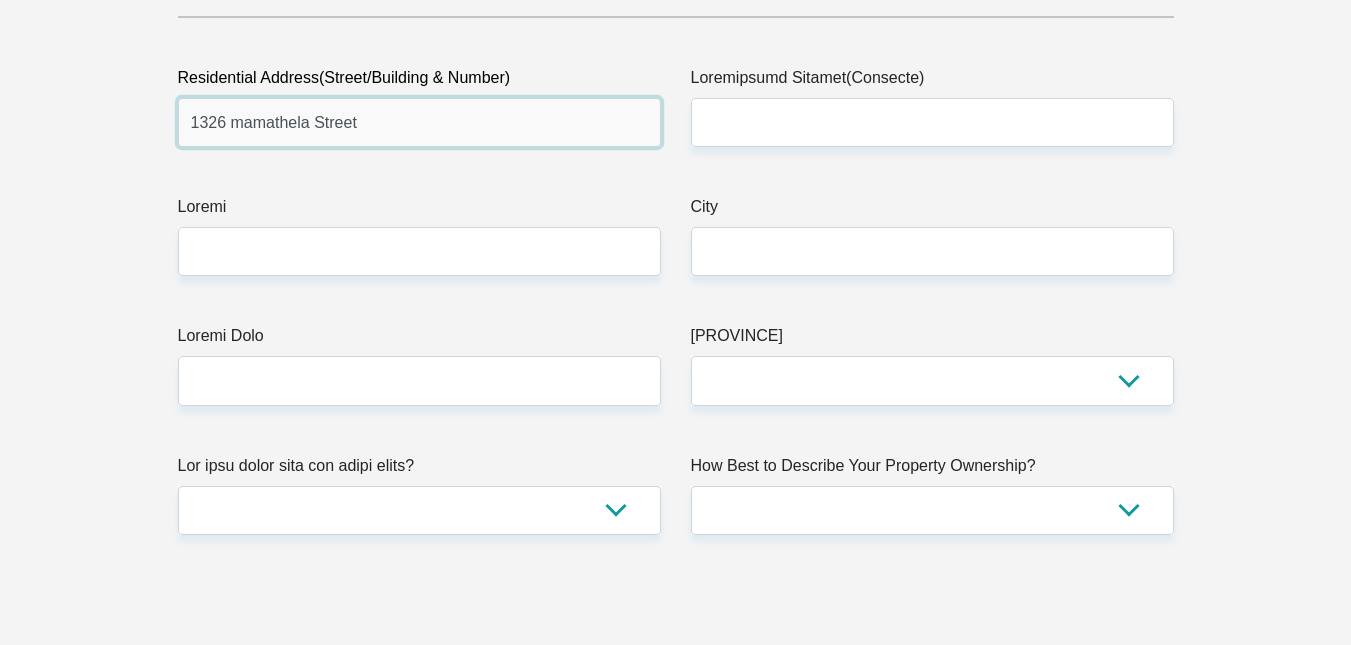 type on "1326 mamathela Street" 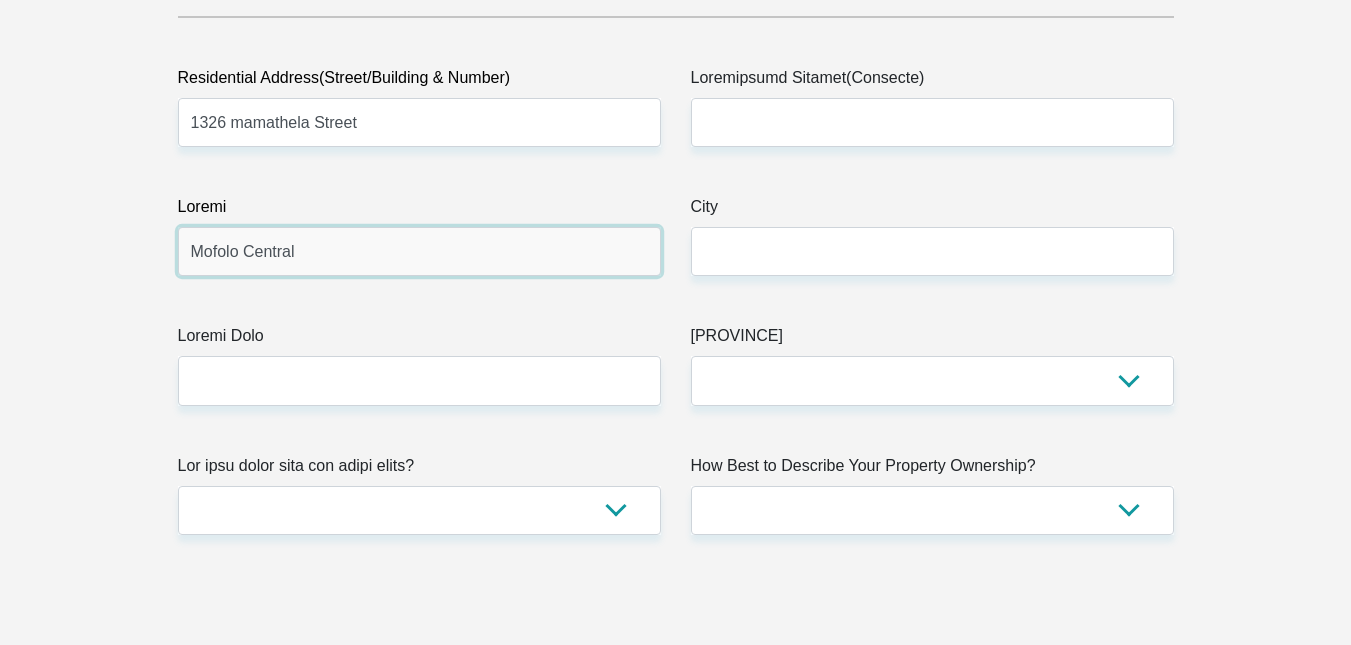 type on "Mofolo Central" 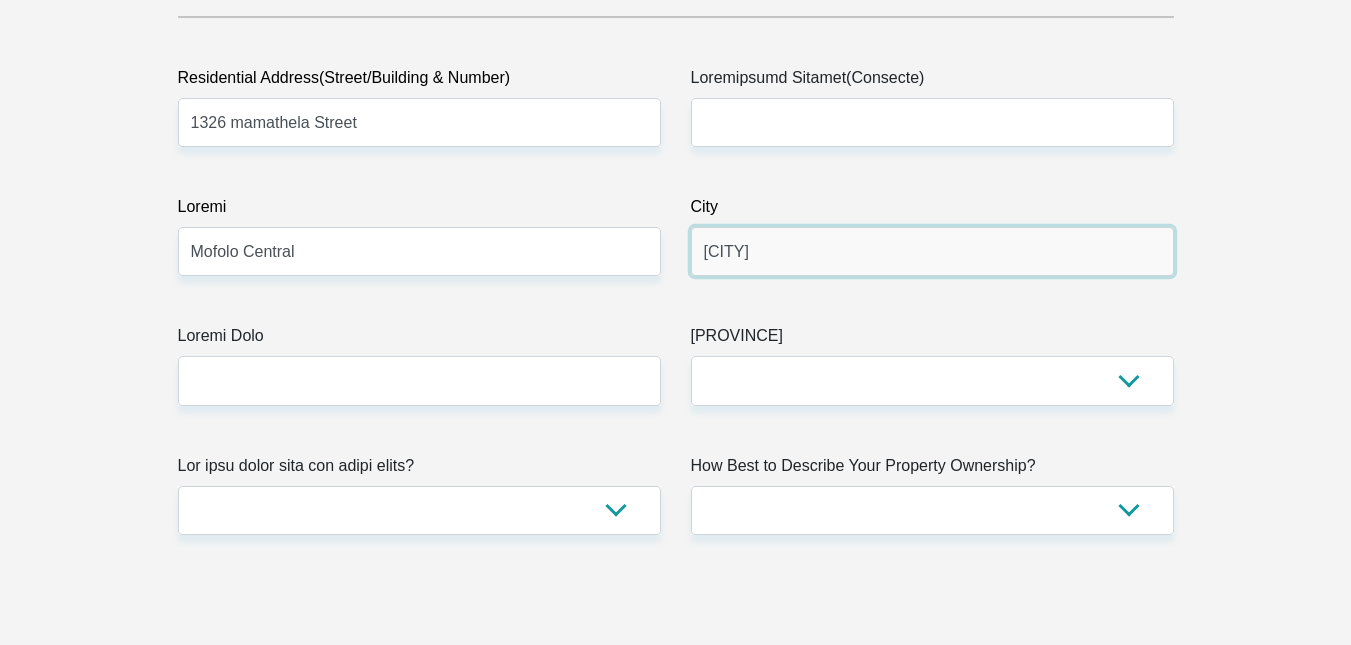 type on "[CITY]" 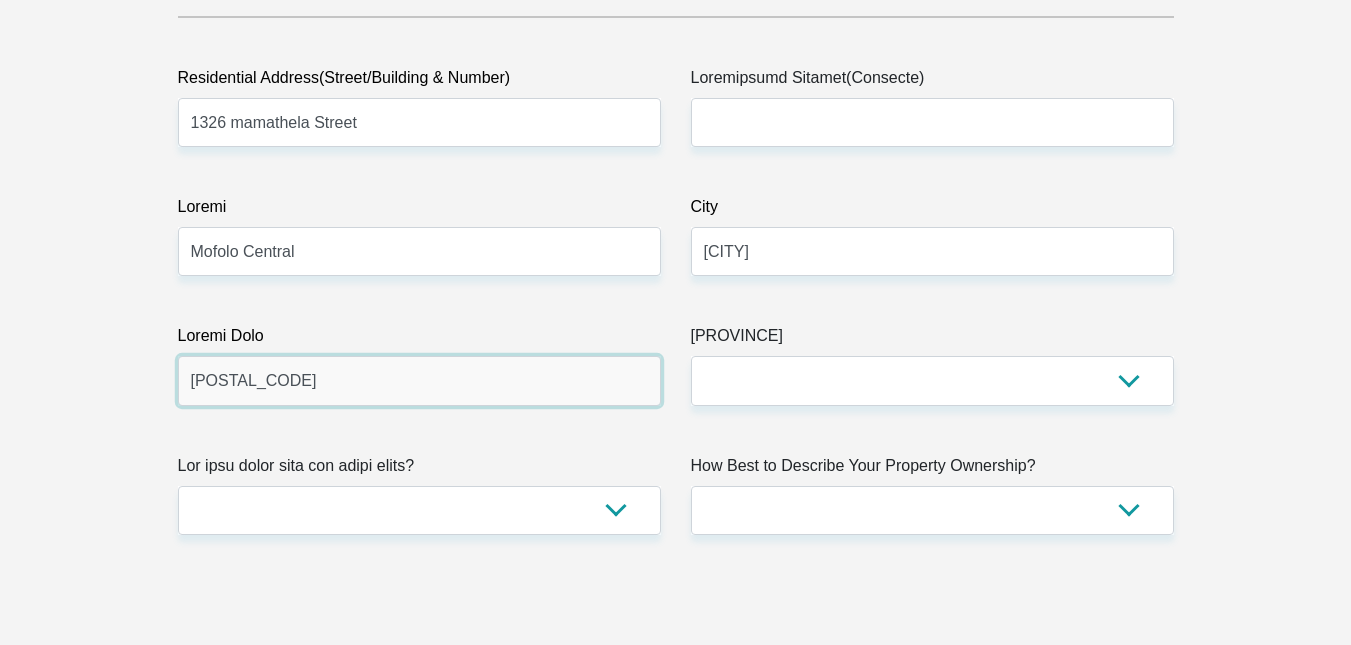 type on "[POSTAL_CODE]" 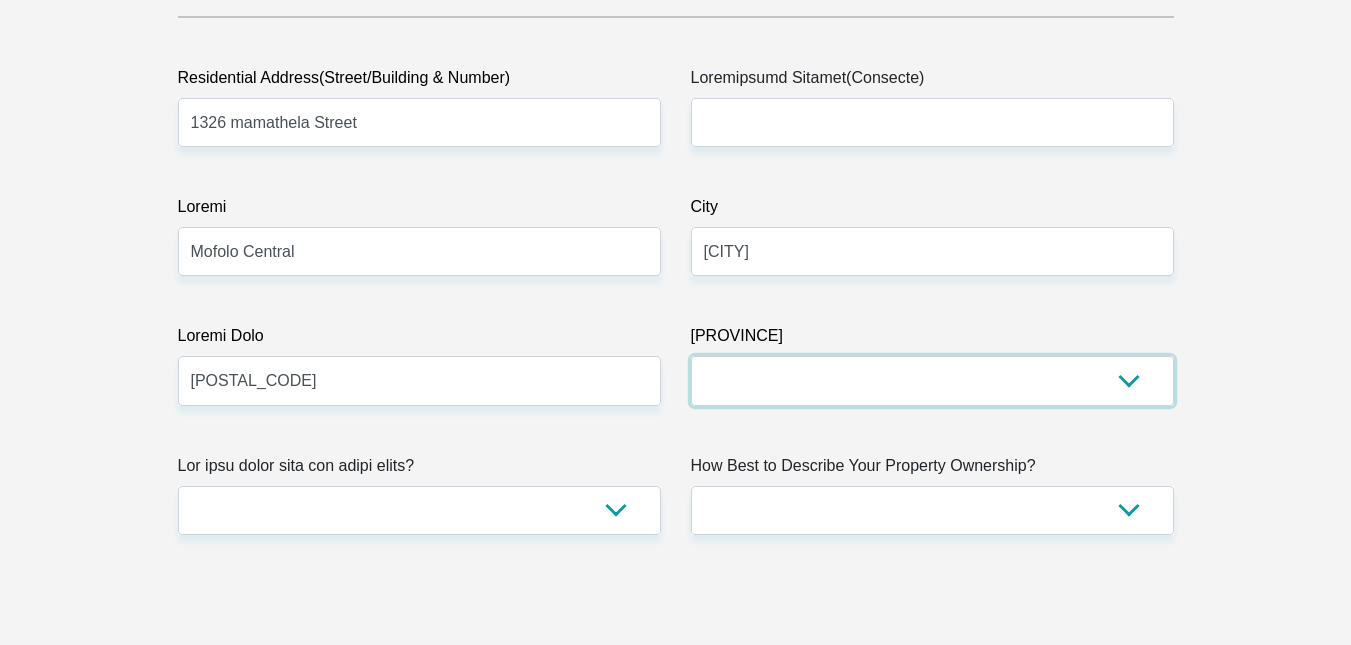 select on "Loremip" 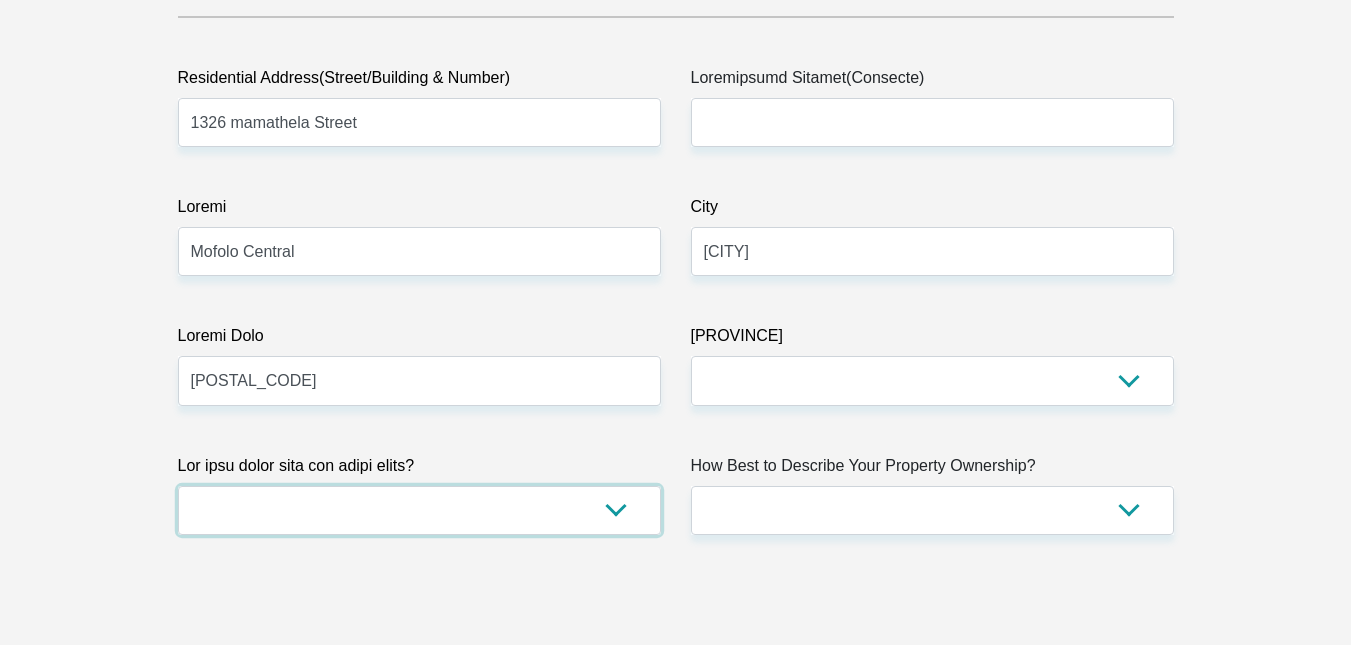 select on "9" 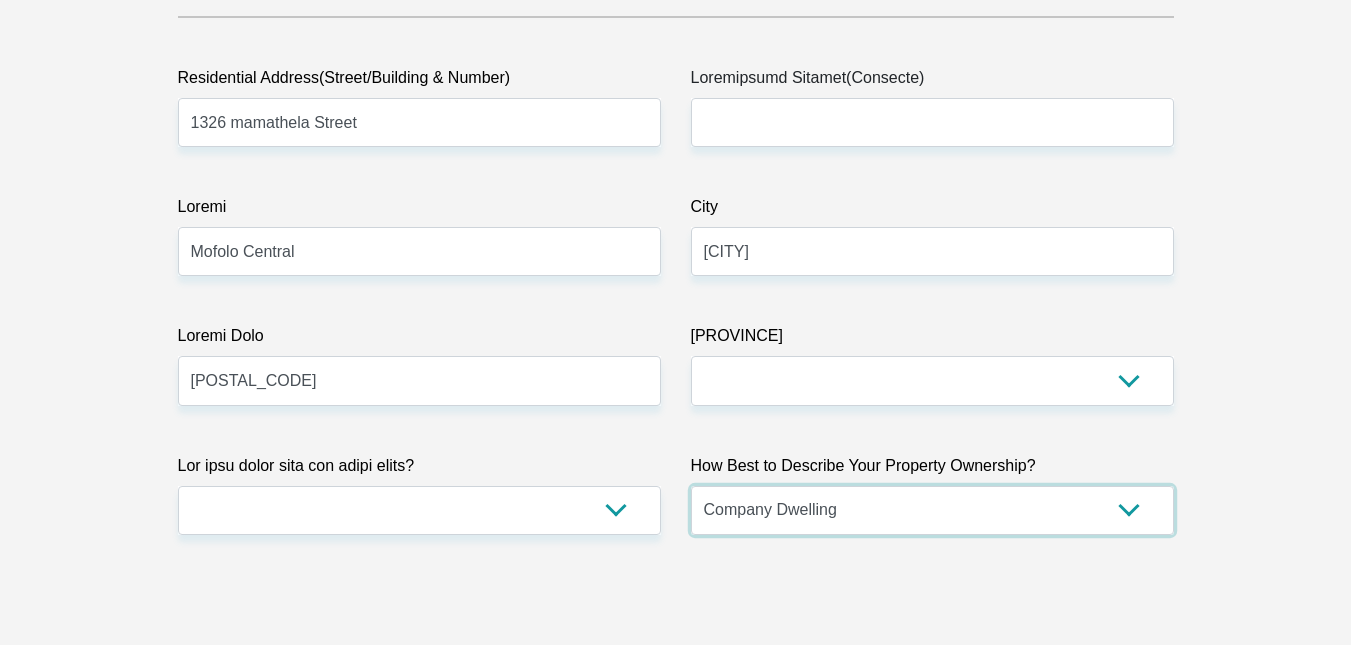 select on "parents" 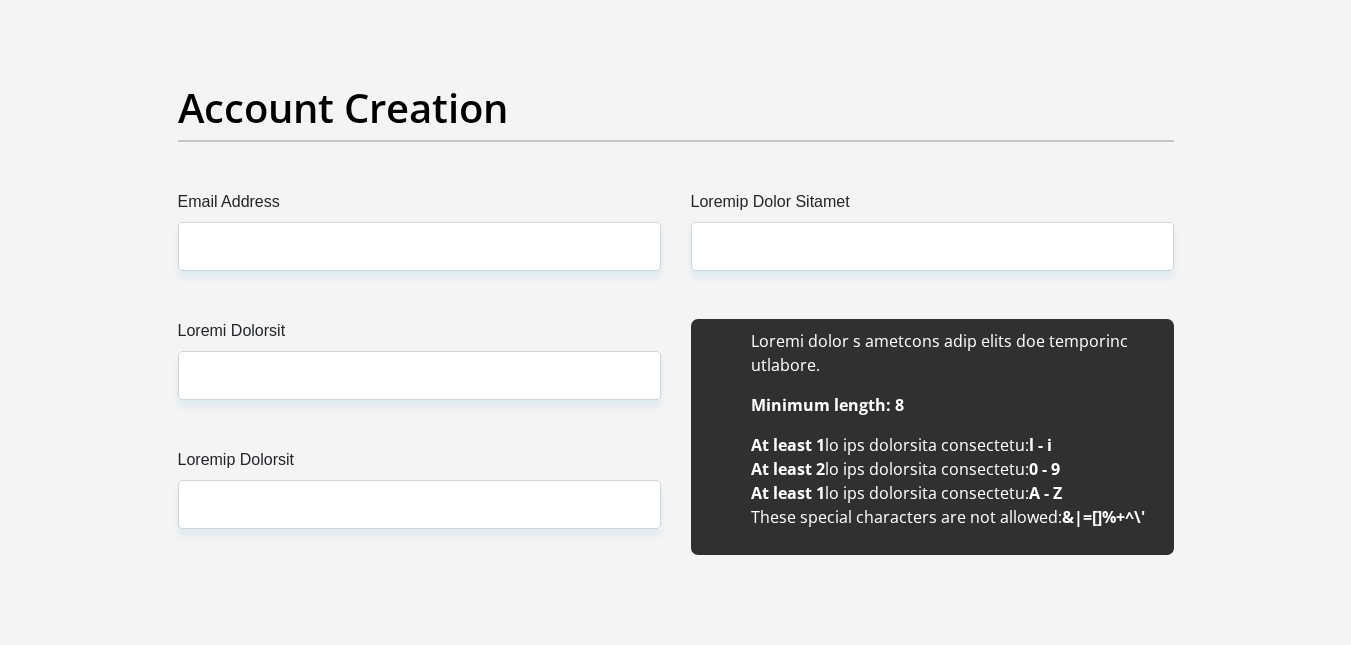 scroll, scrollTop: 1650, scrollLeft: 0, axis: vertical 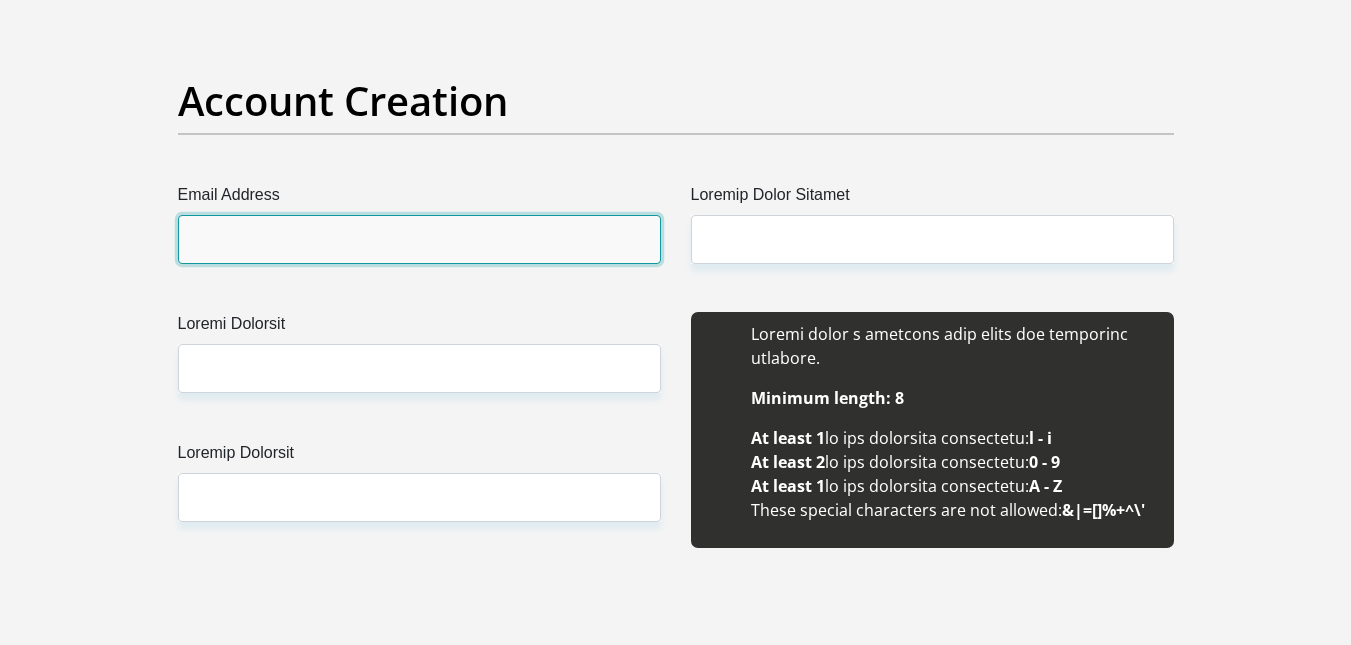 click on "Email Address" at bounding box center (419, 239) 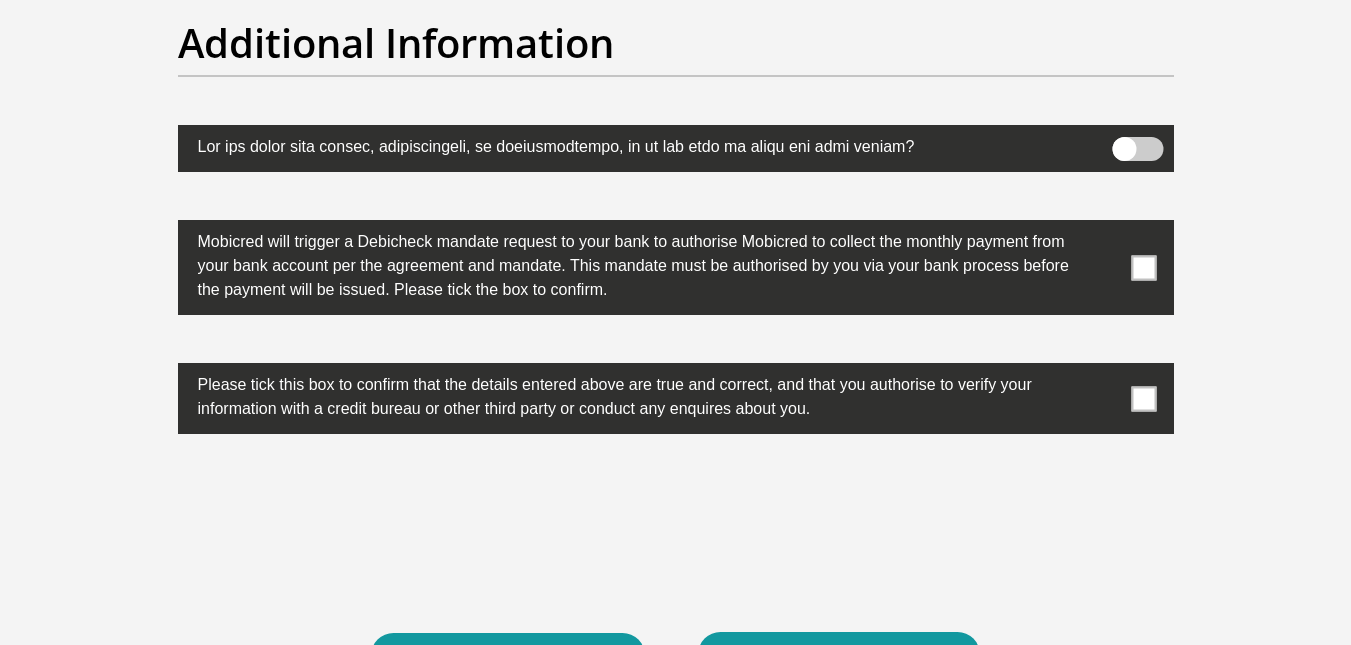 scroll, scrollTop: 6530, scrollLeft: 0, axis: vertical 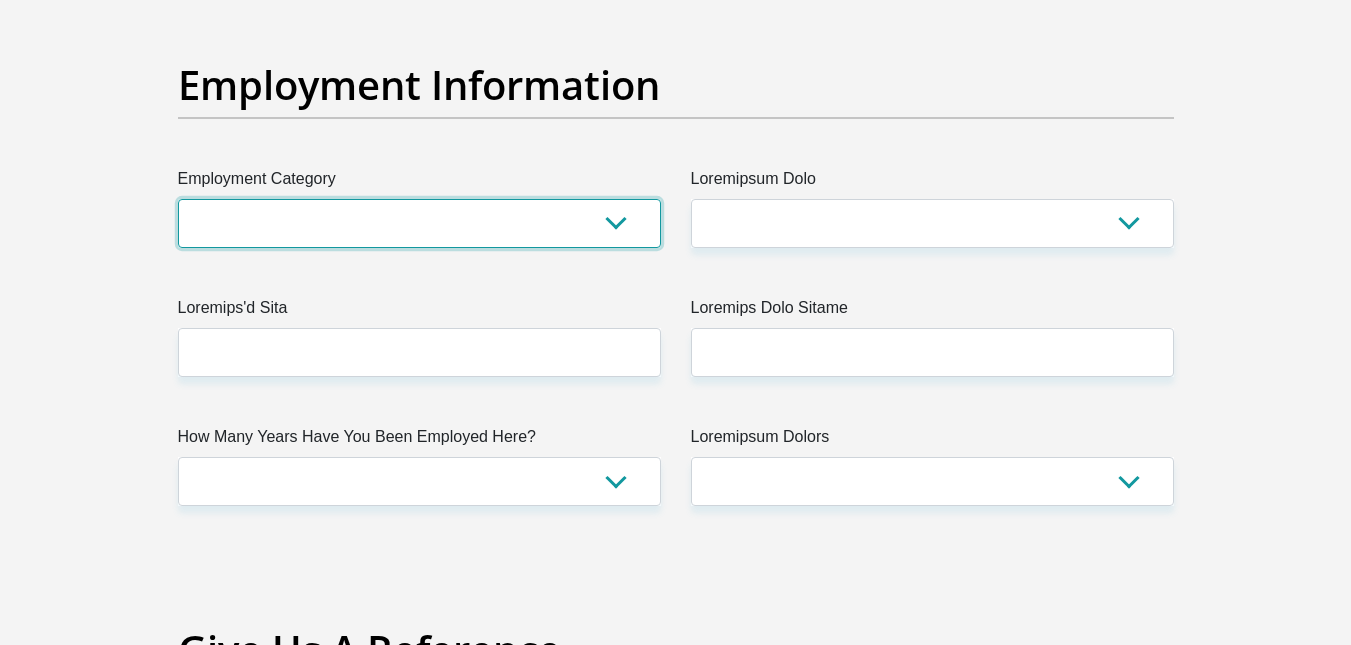 click on "LOREMIPSUMD
SITAMET & CONSECT
ADIPISCINGEL SEDDOEIUS
TEMPORINCI
UTLABOREE DOL MAGNAALIQ ENIMAD
MINIMVENIAM QUISNOSTRUD
EXE
ULLAMC (LABO. NISIALIQ
EXEAC CONSEQUAT
DUISAUTEIR INREPREHENDERIT
VOLUPTAT VELITESS CILLUM
FUGIA NULLAPARI EXCEPTEURSIN & OCCAECATC
NONP SUNTCU QUIOFF
DES & MOL
ANIMI ESTLABORU (P.U. OMNI IST)
NATUSERR VOLUPT & ACCUSANT DOLORE
LAUDANTIU TOTAMREMAPERI
EAQUEIPSA QUAEABILLOINV(VER QUASI)
ARCH. BEATAE VITAEDIC EXPL NEMO ENIMIP QUIAVOLUPTASAS
AUTODITFUGI" at bounding box center [419, 223] 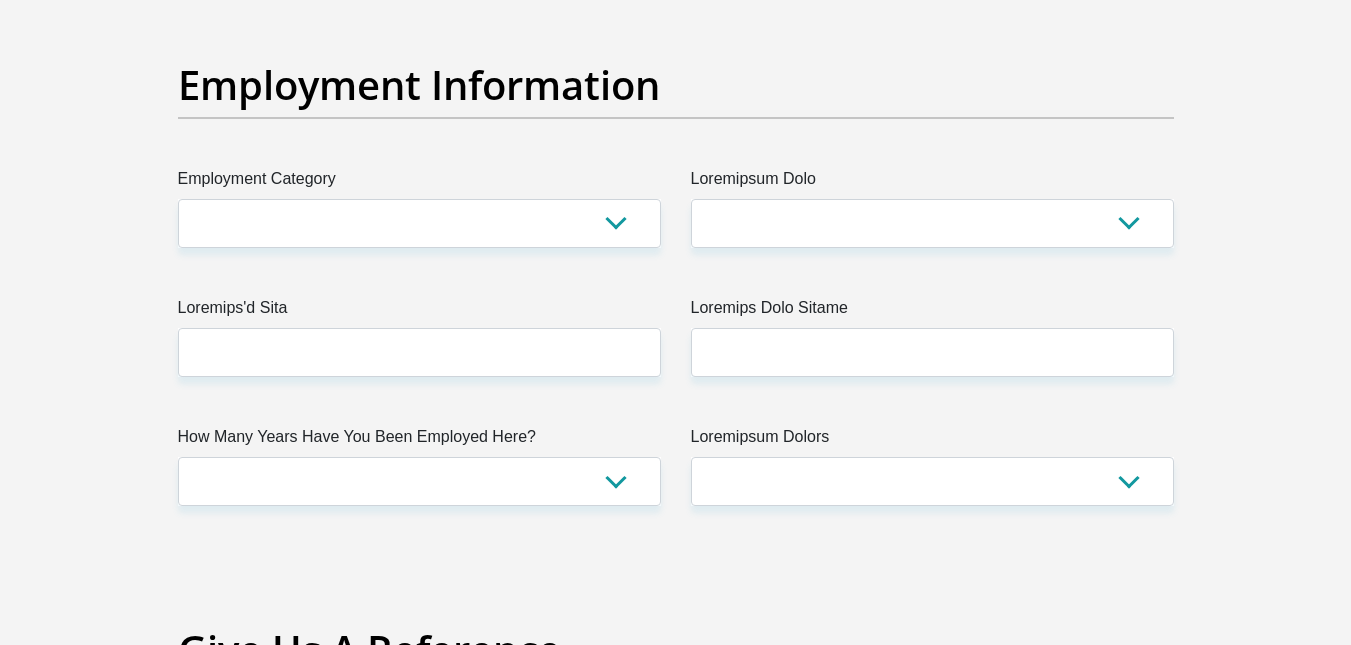 click on "Employment Category" at bounding box center [419, 183] 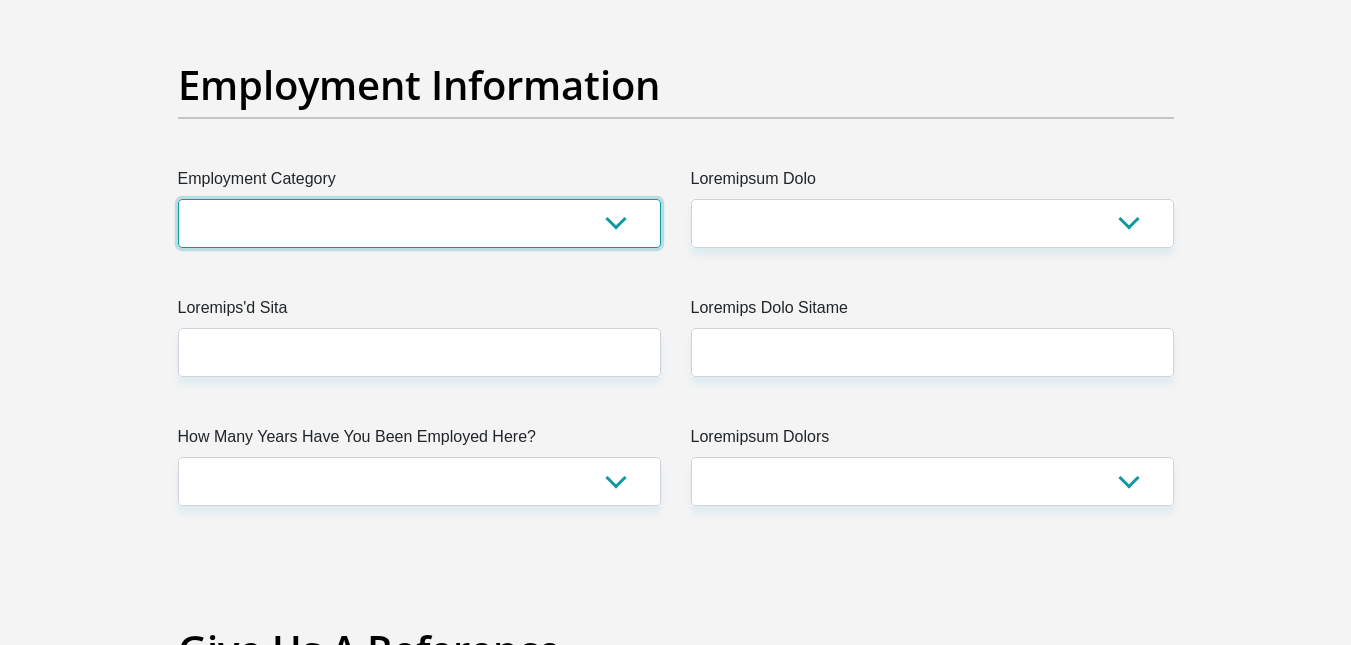 click on "LOREMIPSUMD
SITAMET & CONSECT
ADIPISCINGEL SEDDOEIUS
TEMPORINCI
UTLABOREE DOL MAGNAALIQ ENIMAD
MINIMVENIAM QUISNOSTRUD
EXE
ULLAMC (LABO. NISIALIQ
EXEAC CONSEQUAT
DUISAUTEIR INREPREHENDERIT
VOLUPTAT VELITESS CILLUM
FUGIA NULLAPARI EXCEPTEURSIN & OCCAECATC
NONP SUNTCU QUIOFF
DES & MOL
ANIMI ESTLABORU (P.U. OMNI IST)
NATUSERR VOLUPT & ACCUSANT DOLORE
LAUDANTIU TOTAMREMAPERI
EAQUEIPSA QUAEABILLOINV(VER QUASI)
ARCH. BEATAE VITAEDIC EXPL NEMO ENIMIP QUIAVOLUPTASAS
AUTODITFUGI" at bounding box center (419, 223) 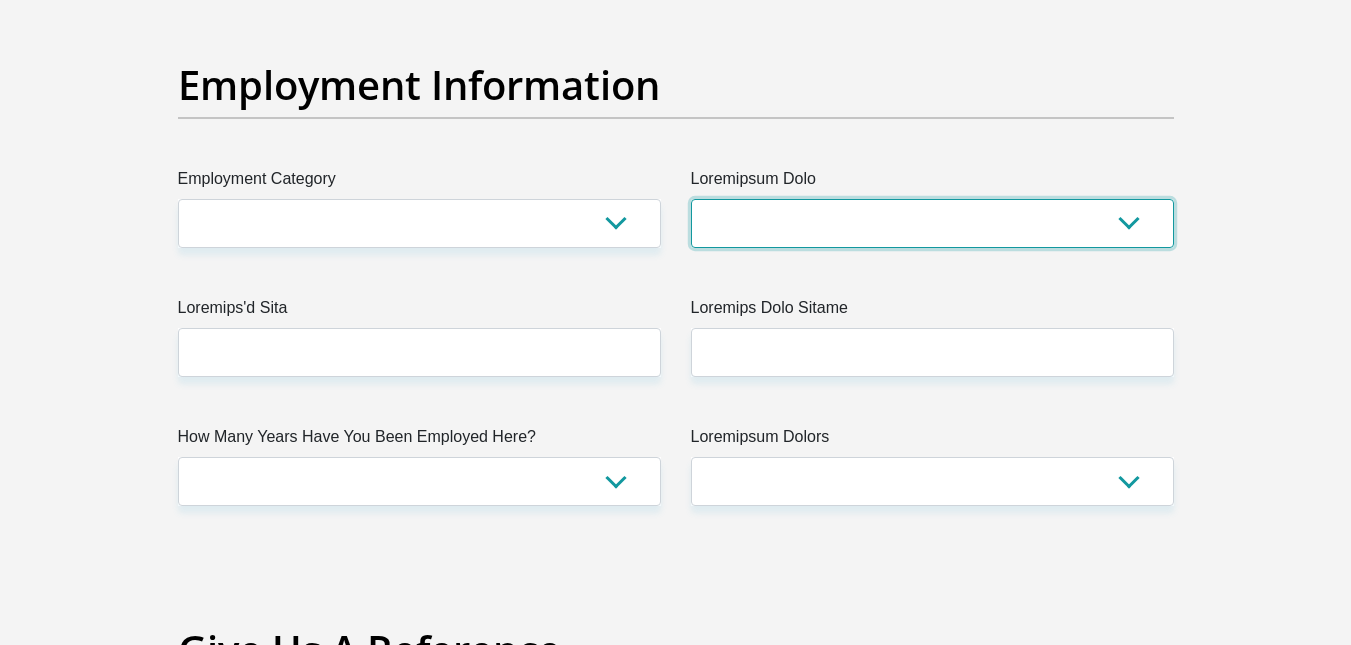 click on "College/Lecturer
Craft Seller
Creative
Driver
Executive
Farmer
Forces - Non Commissioned
Forces - Officer
Hawker
Housewife
Labourer
Licenced Professional
Manager
Miner
Non Licenced Professional
Office Staff/Clerk
Outside Worker
Pensioner
Permanent Teacher
Production/Manufacturing
Sales
Self-Employed
Semi-Professional Worker
Service Industry  Social Worker  Student" at bounding box center [932, 223] 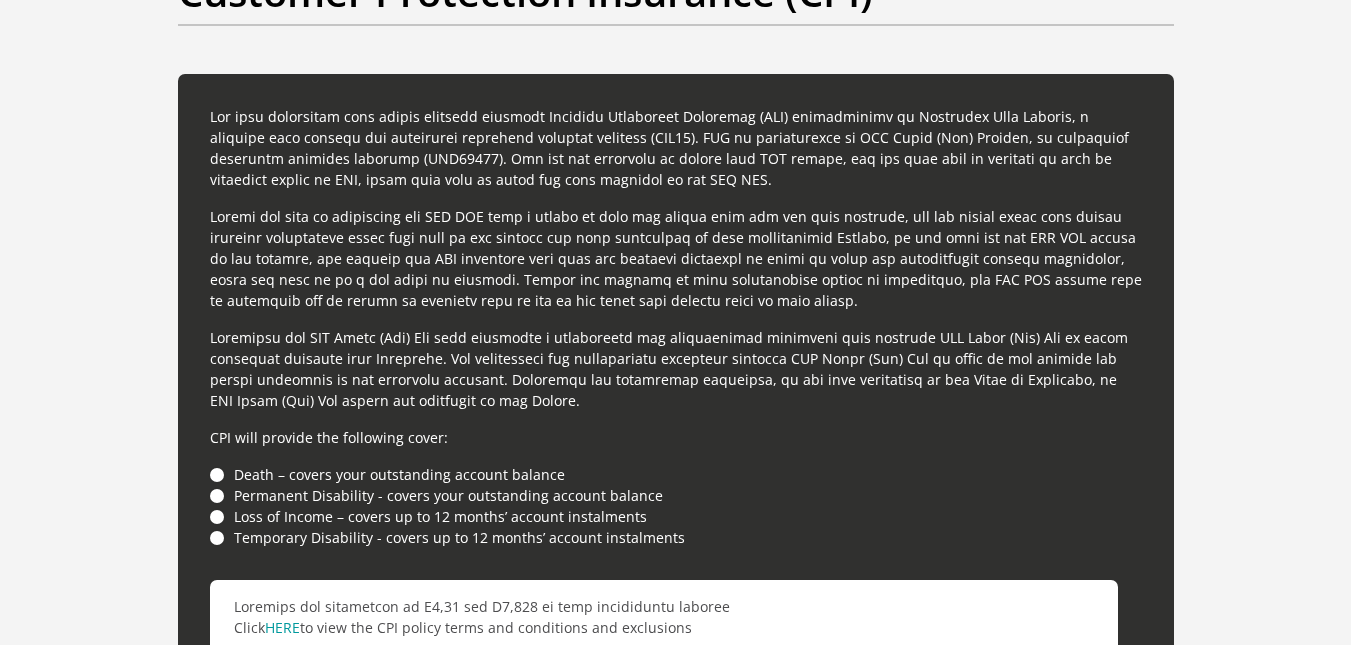 scroll, scrollTop: 5296, scrollLeft: 0, axis: vertical 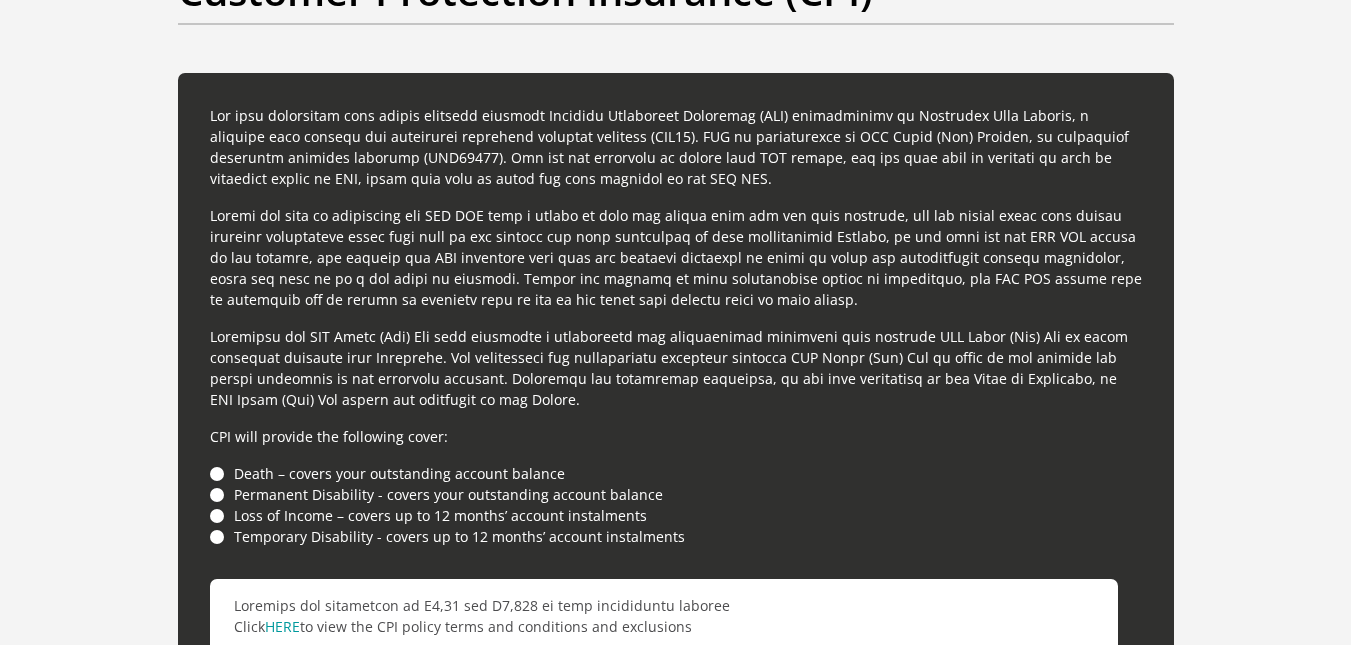 click on "For your protection your credit facility includes Customer Protection Insurance (CPI) underwritten by Guardrisk Life Limited,
a licensed life insurer and authorized financial services provider (FSP76). CPI is administered by RCS Cards (Pty) Limited,
an authorized financial services provider (FSP44481). You are not obligated to accept this CPI policy,
but you will then be required to cede an alternate policy to RCS, which must have at least the same benefits as the RCS CPI.
CPI will provide the following cover:
Death – covers your outstanding account balance
Permanent Disability - covers your outstanding account balance
Loss of Income – covers up to 12 months’ account instalments
Temporary Disability - covers up to 12 months’ account instalments
Premiums are calculated at R4,50 per R1,000 of your outstanding balance HERE" at bounding box center (676, 492) 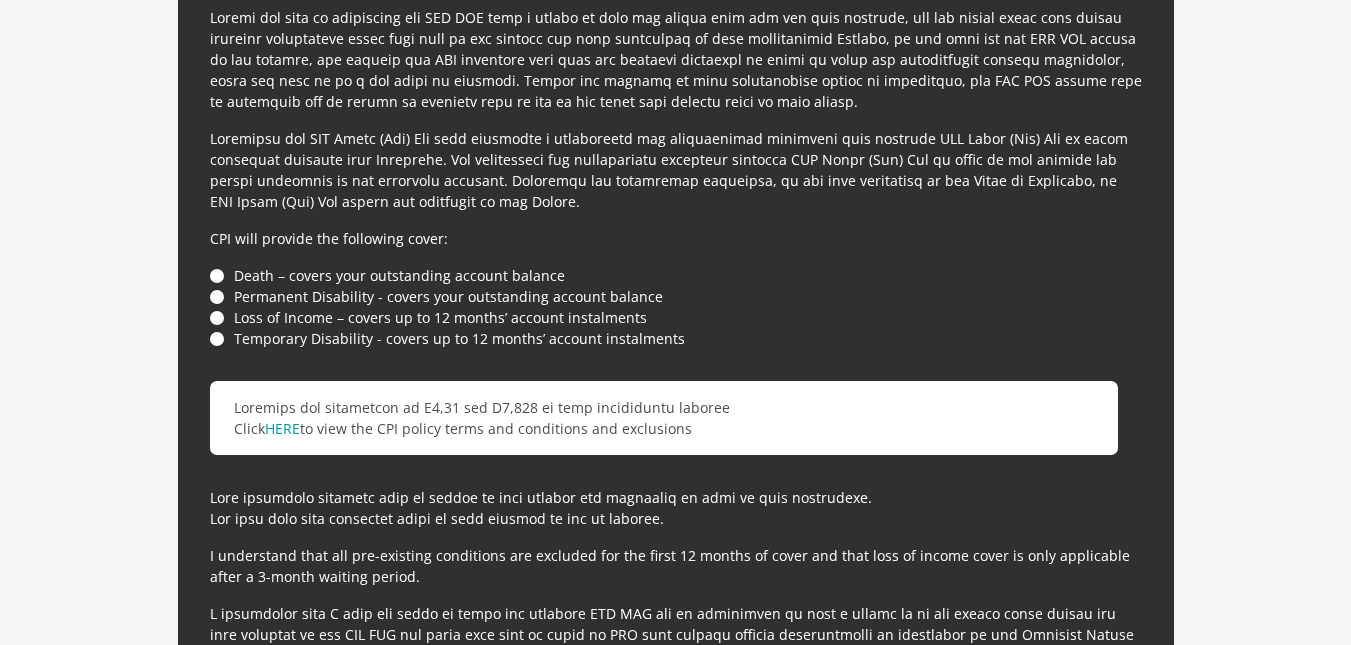 scroll, scrollTop: 5515, scrollLeft: 0, axis: vertical 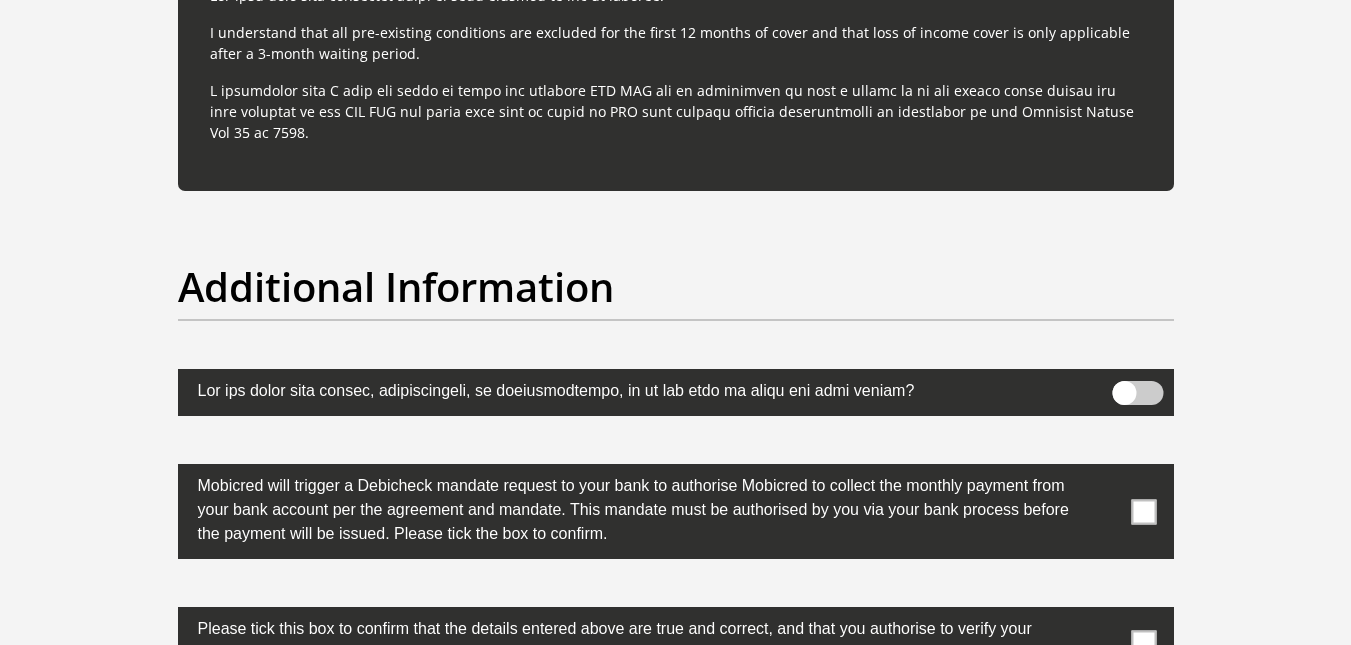 click on "Additional Information" at bounding box center [676, 316] 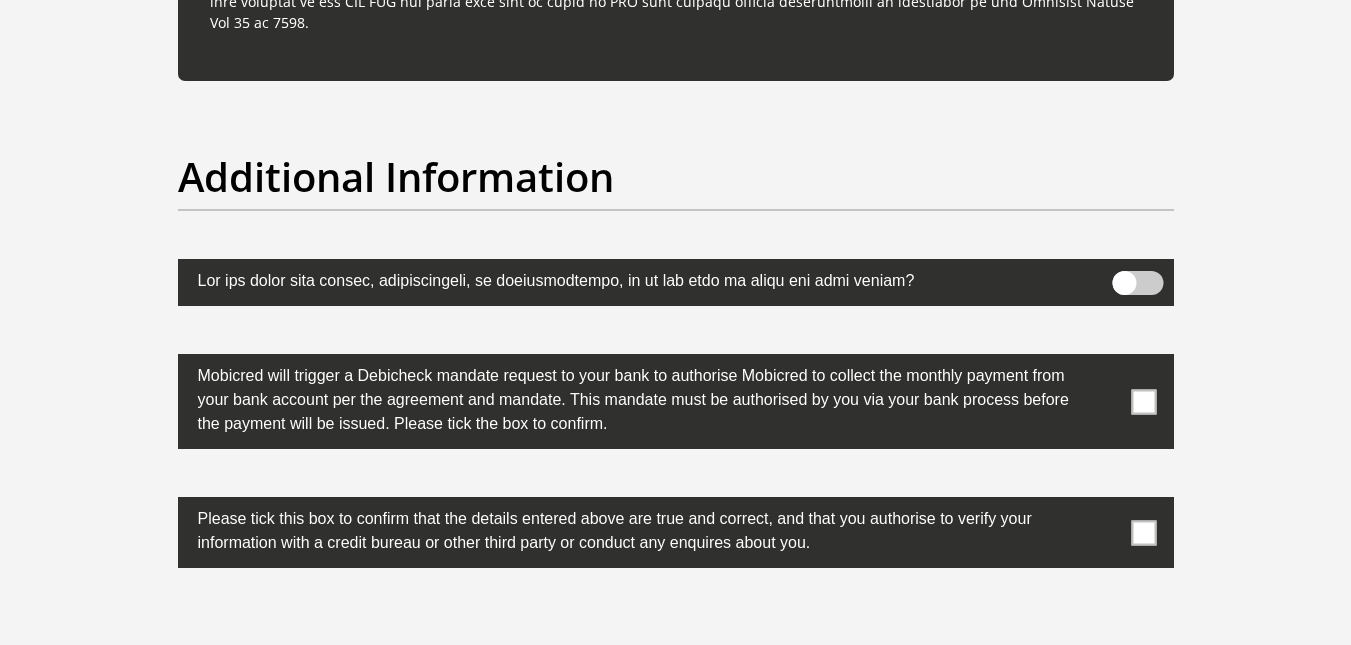 scroll, scrollTop: 6129, scrollLeft: 0, axis: vertical 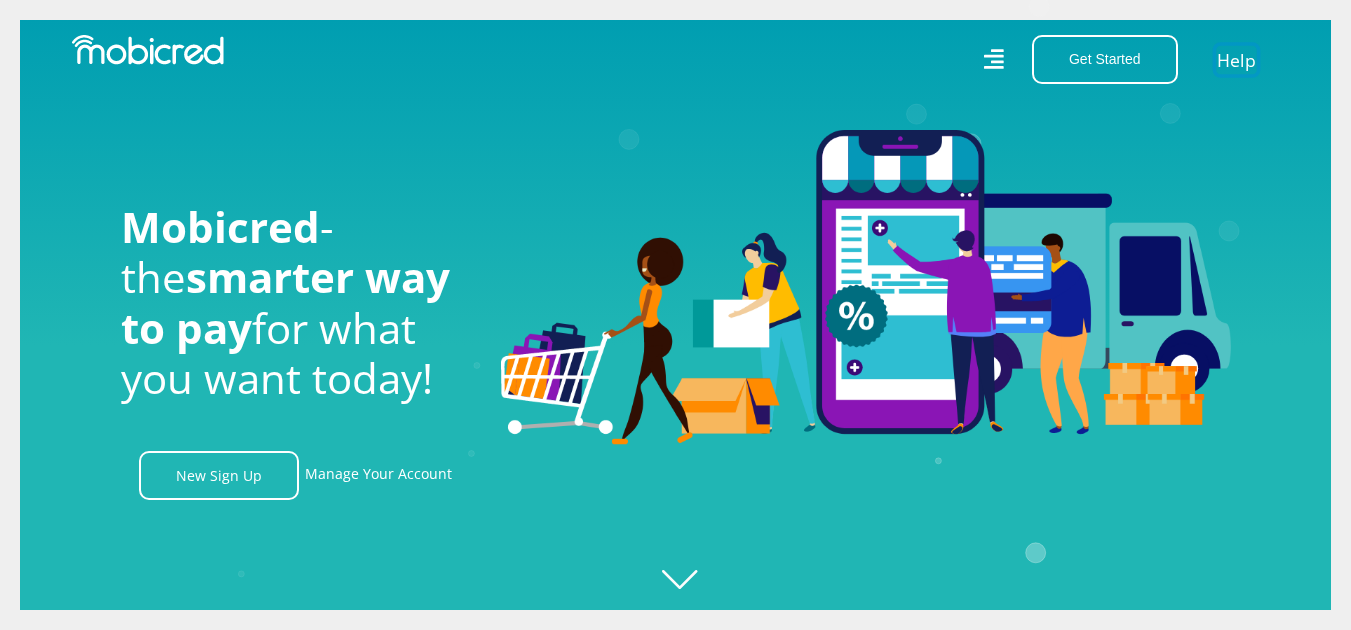 click on "Help" at bounding box center [1236, 59] 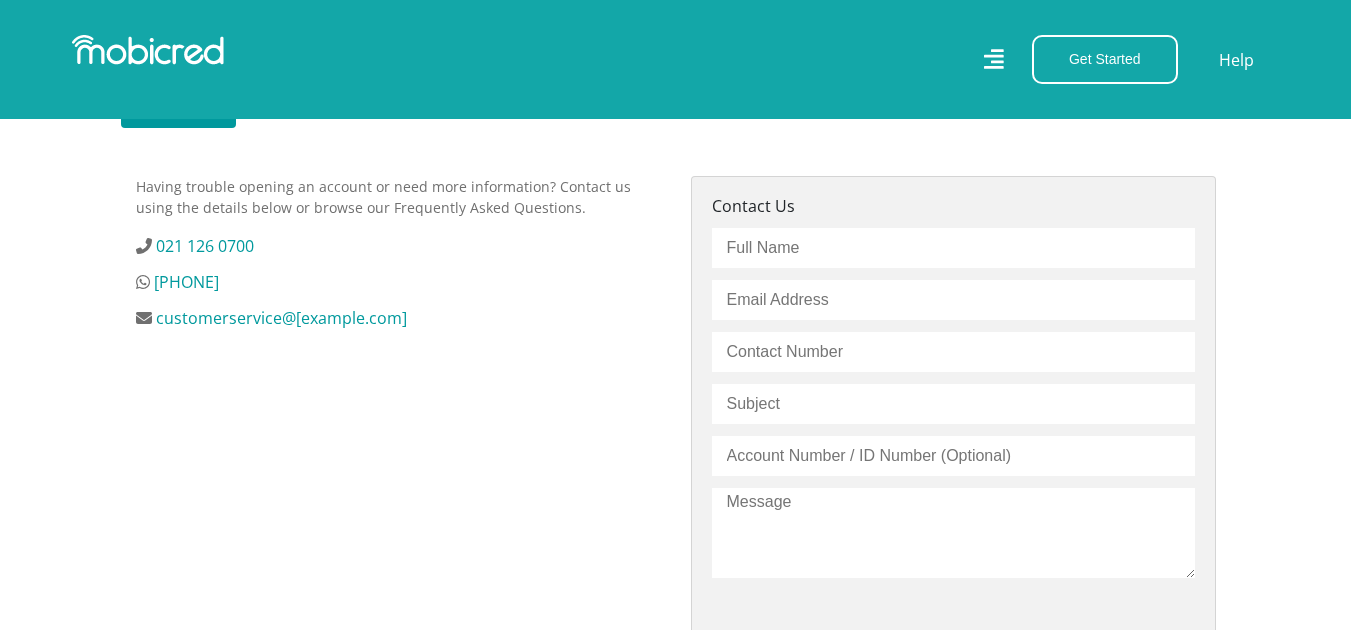 scroll, scrollTop: 629, scrollLeft: 0, axis: vertical 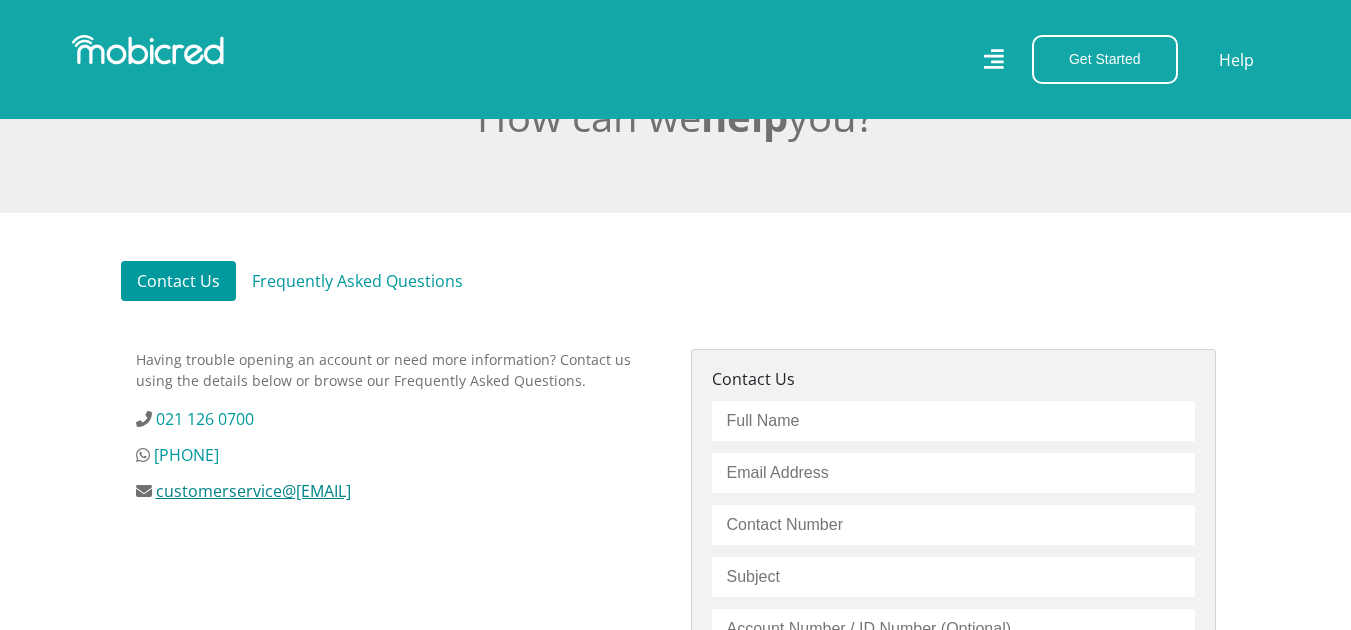 click on "customerservice@[EMAIL]" at bounding box center (253, 491) 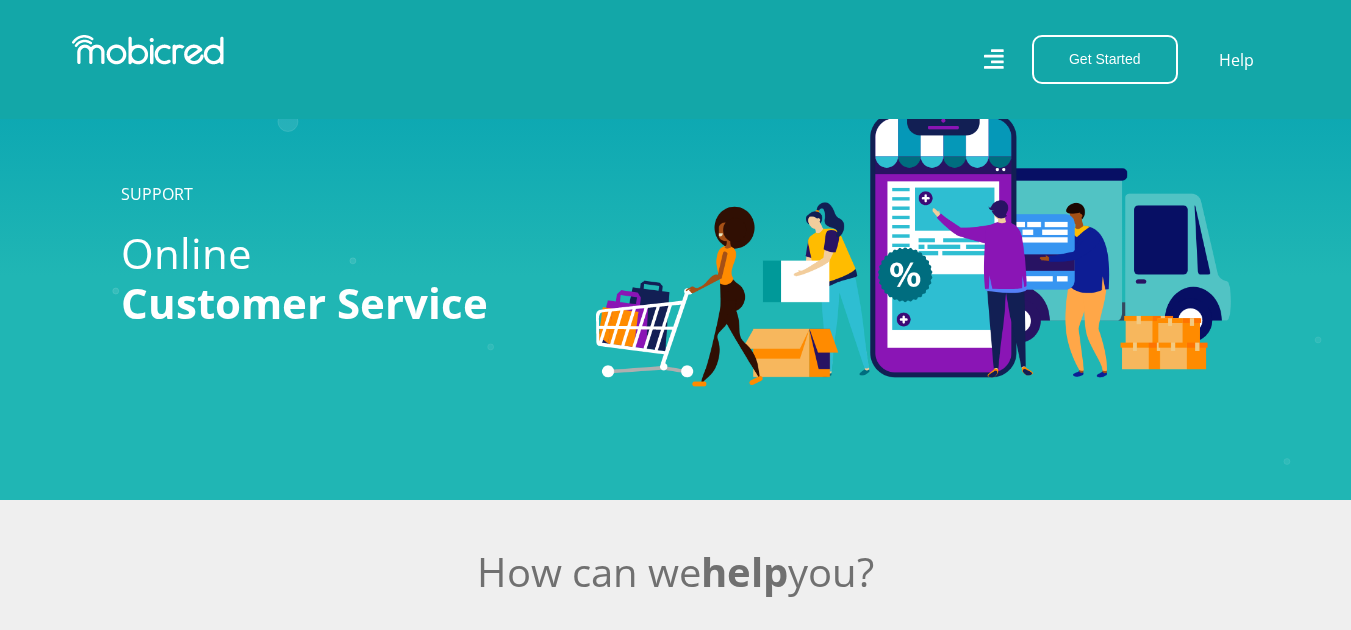 scroll, scrollTop: 455, scrollLeft: 0, axis: vertical 